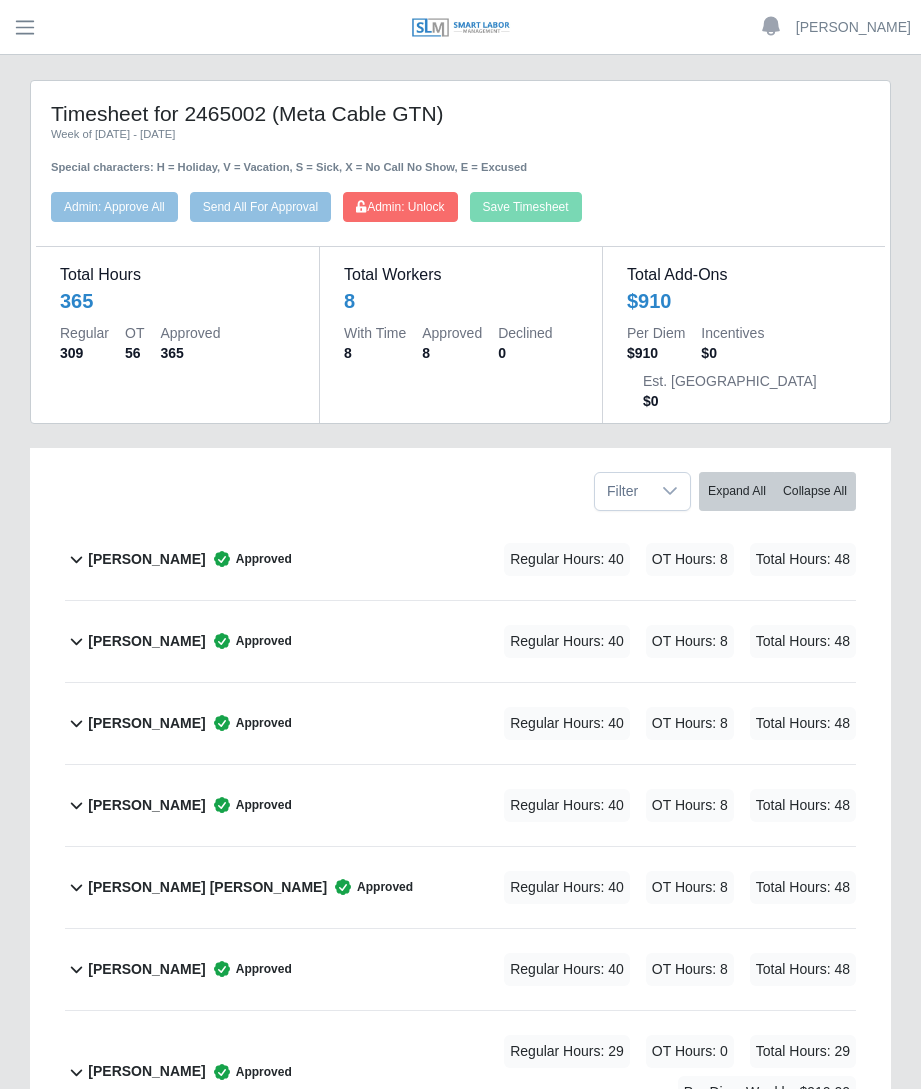 scroll, scrollTop: 0, scrollLeft: 0, axis: both 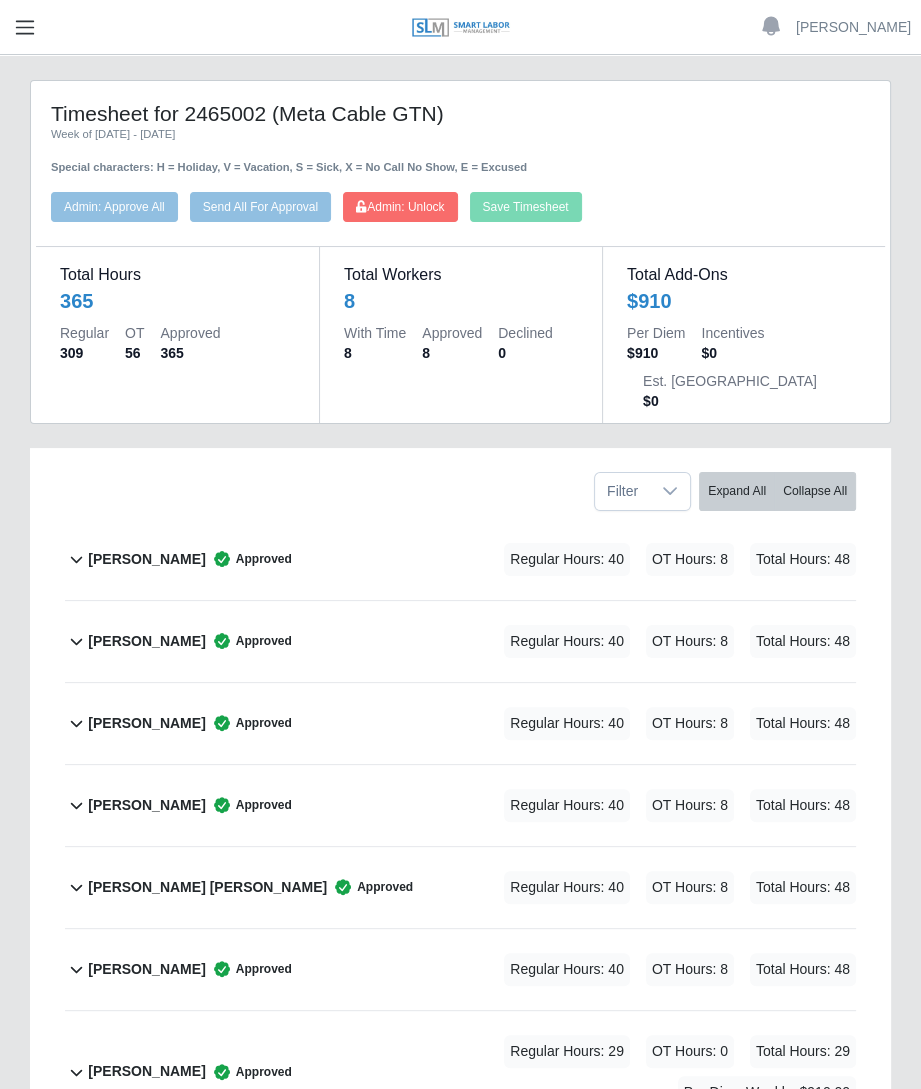 click at bounding box center [25, 27] 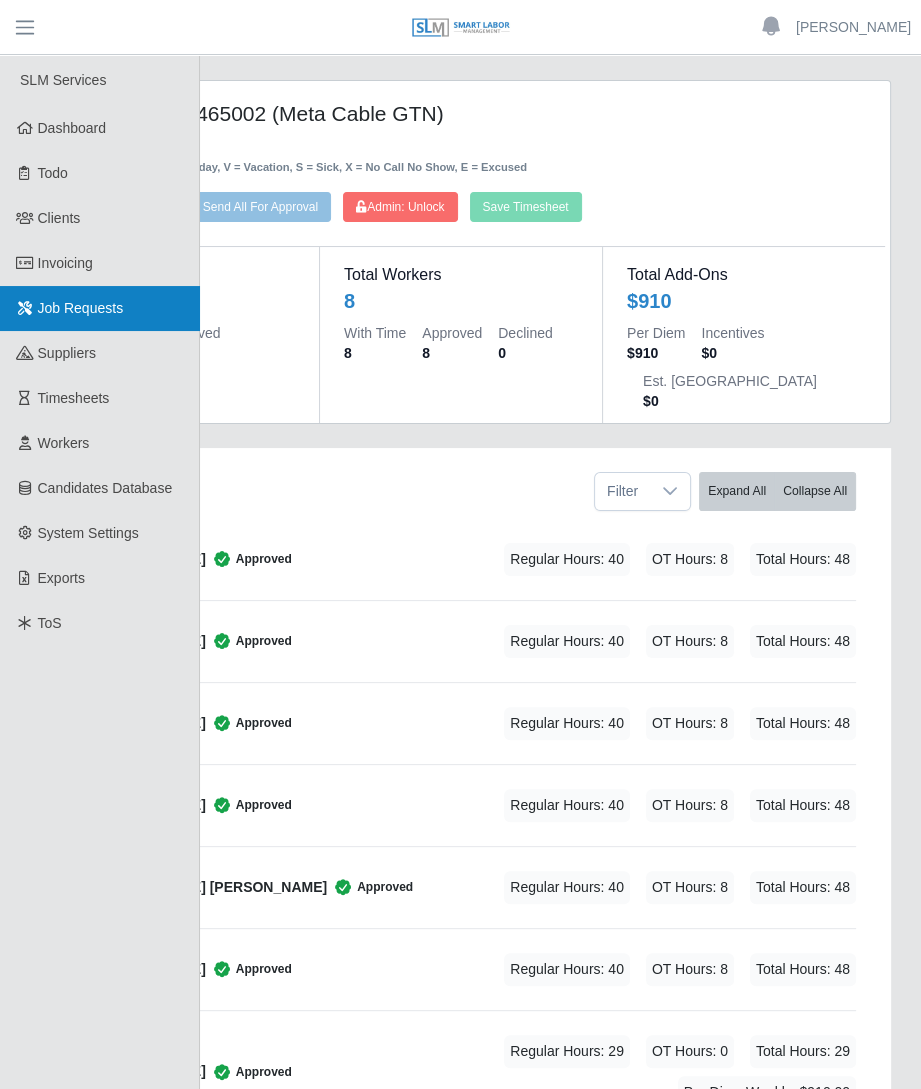 click on "Job Requests" at bounding box center [81, 308] 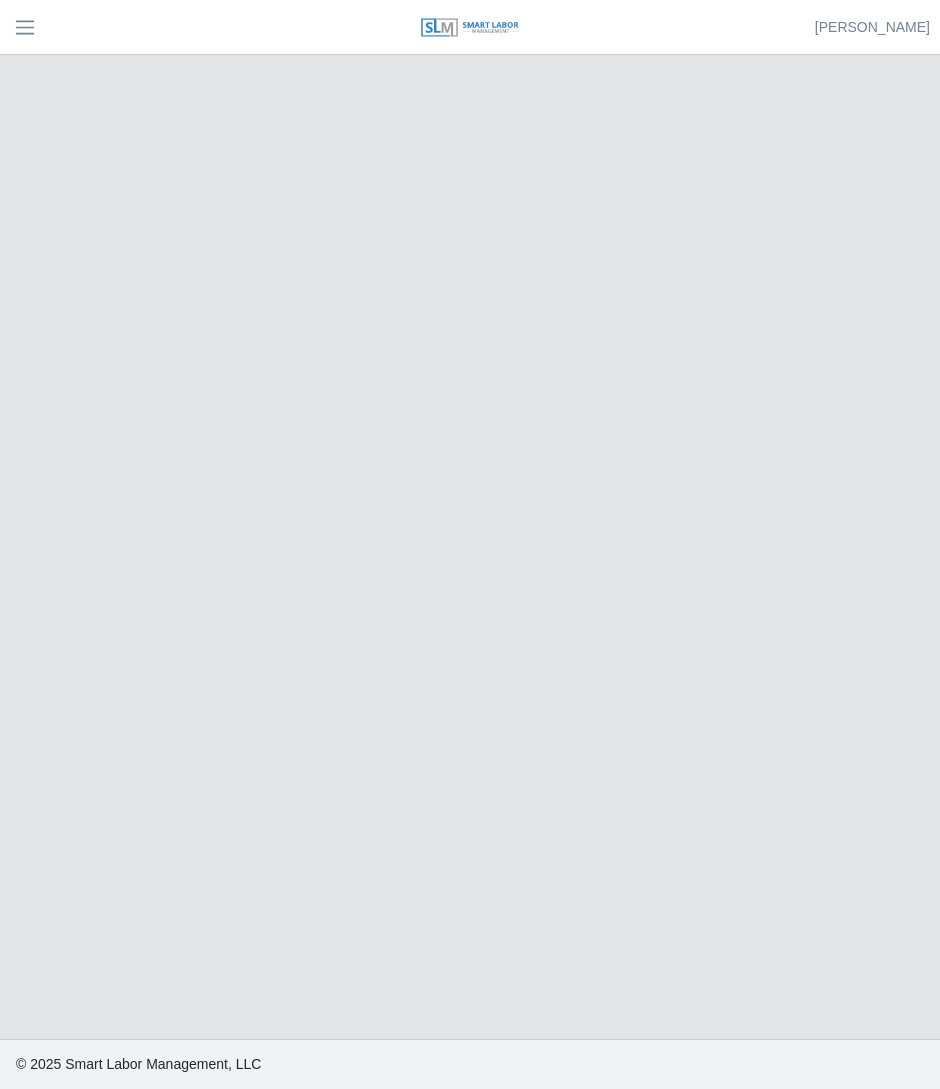 scroll, scrollTop: 0, scrollLeft: 0, axis: both 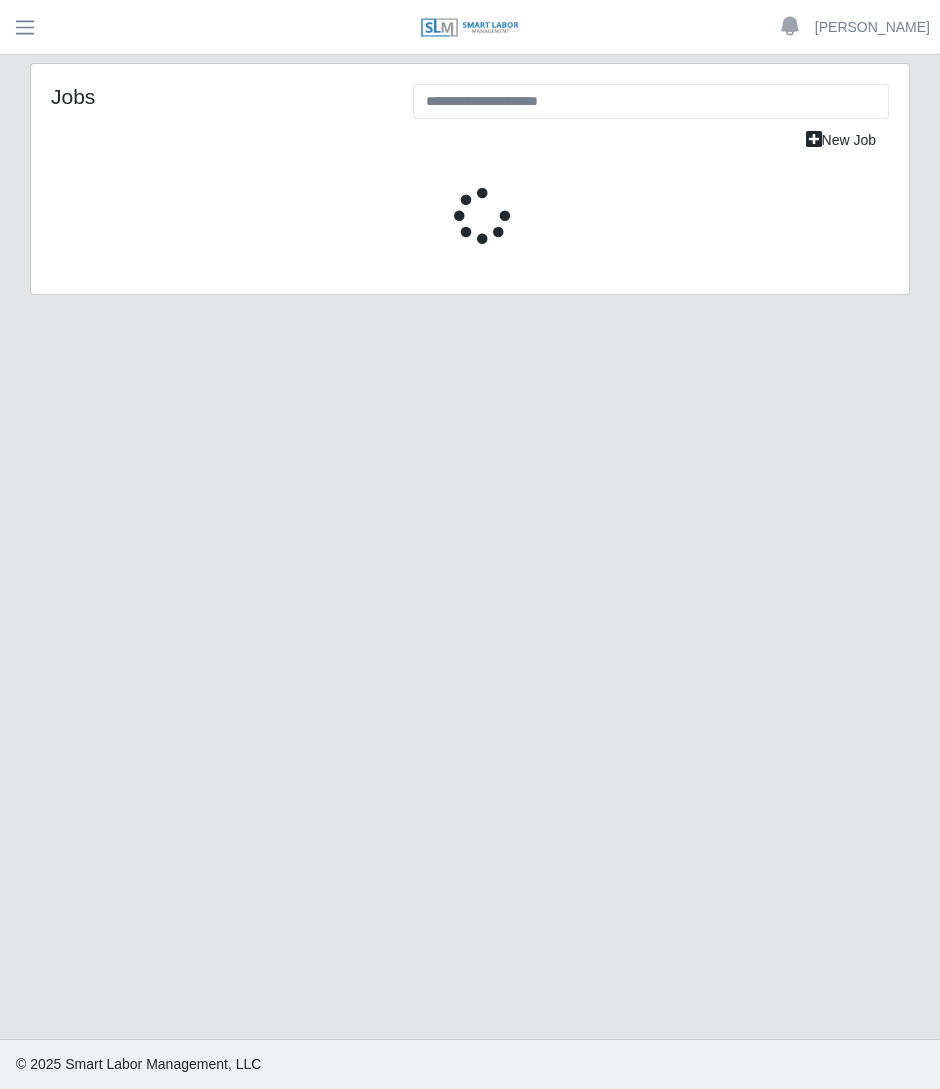 select on "****" 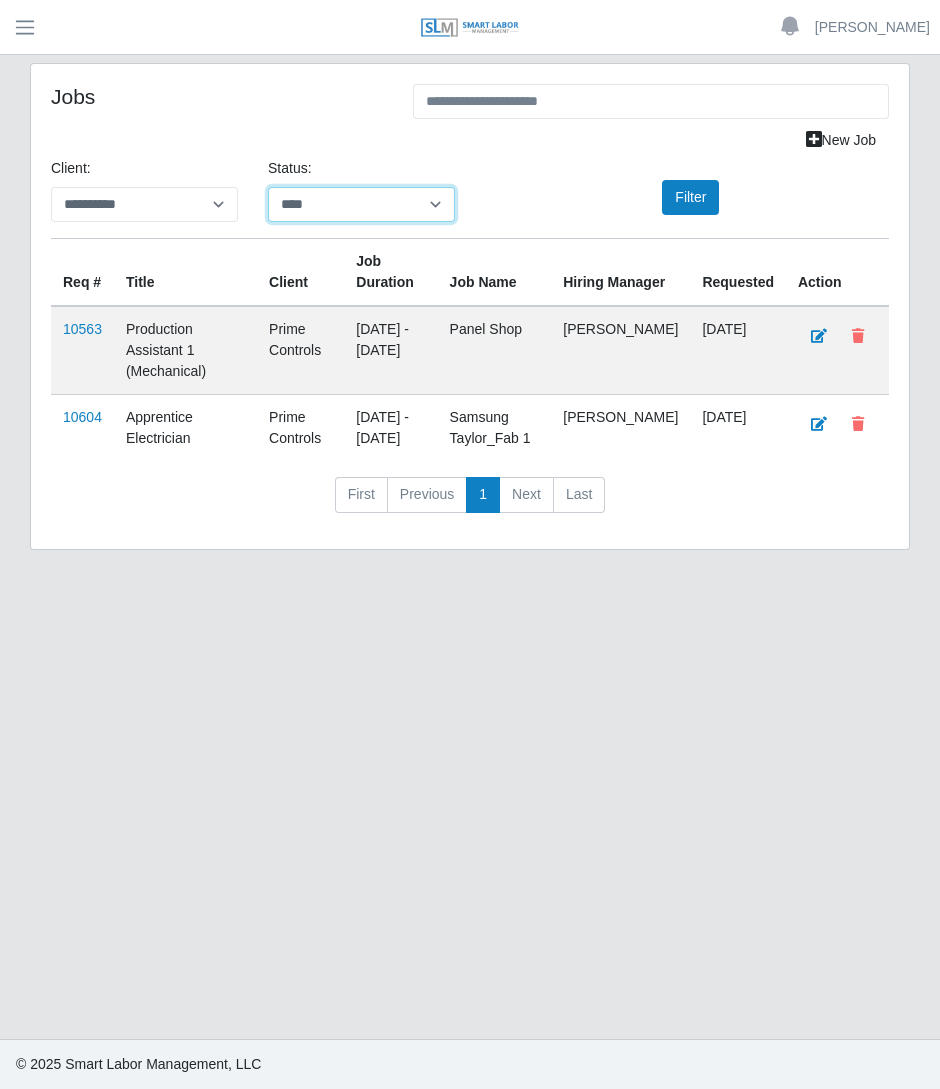 click on "**********" at bounding box center [361, 204] 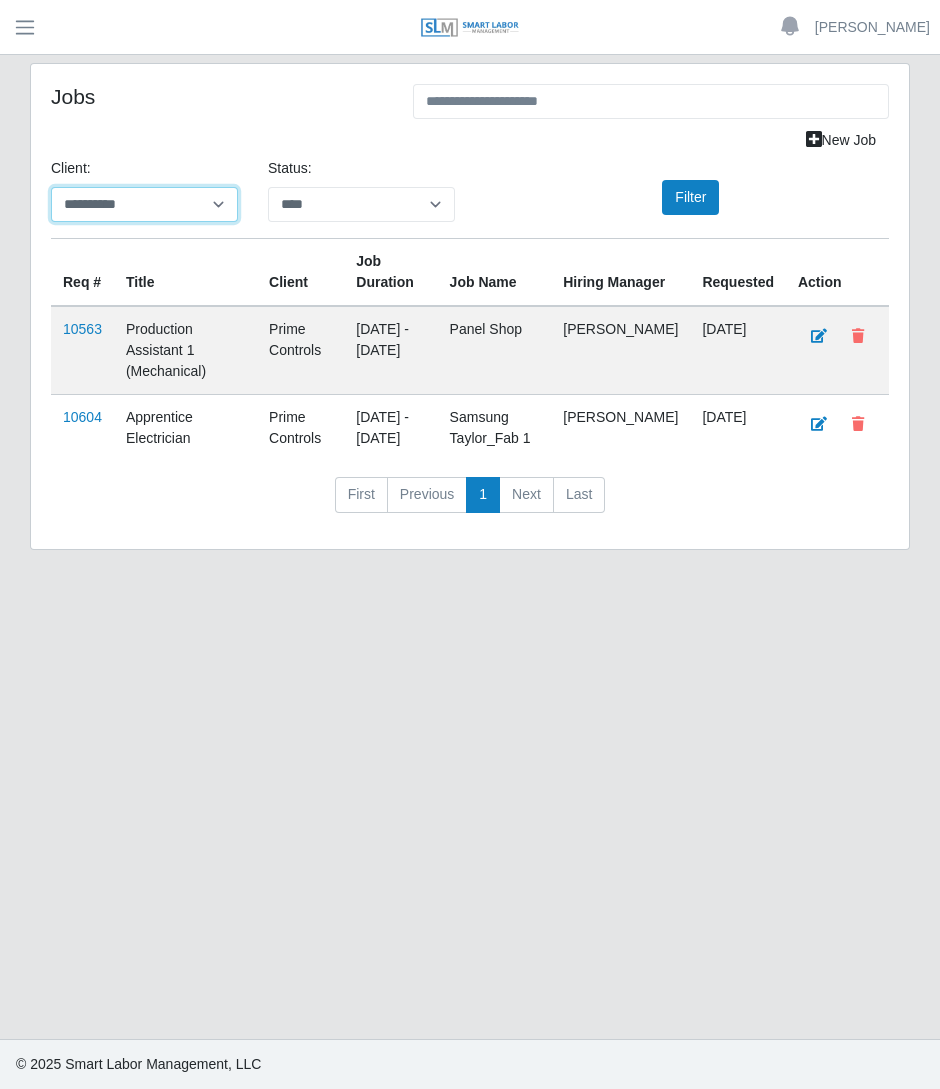 click on "**********" at bounding box center [144, 204] 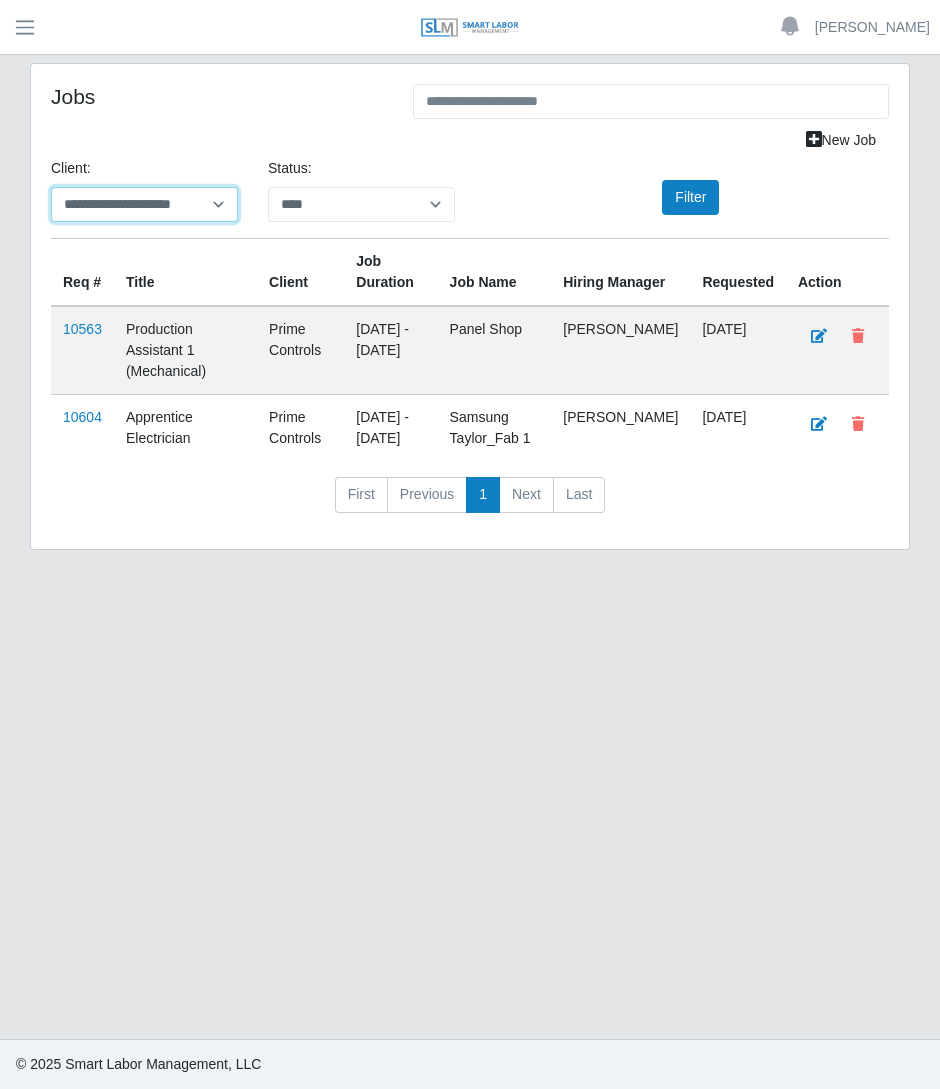 click on "**********" at bounding box center (144, 204) 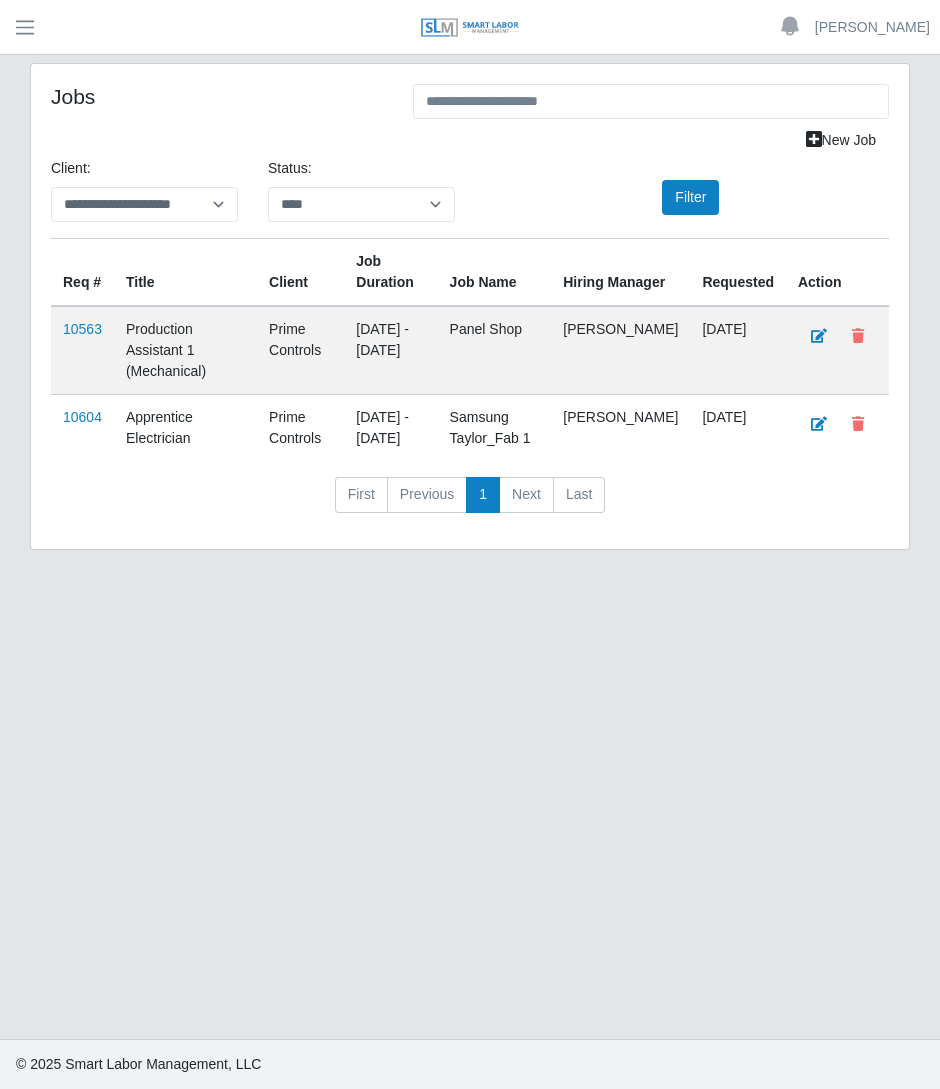 click on "**********" at bounding box center [470, 198] 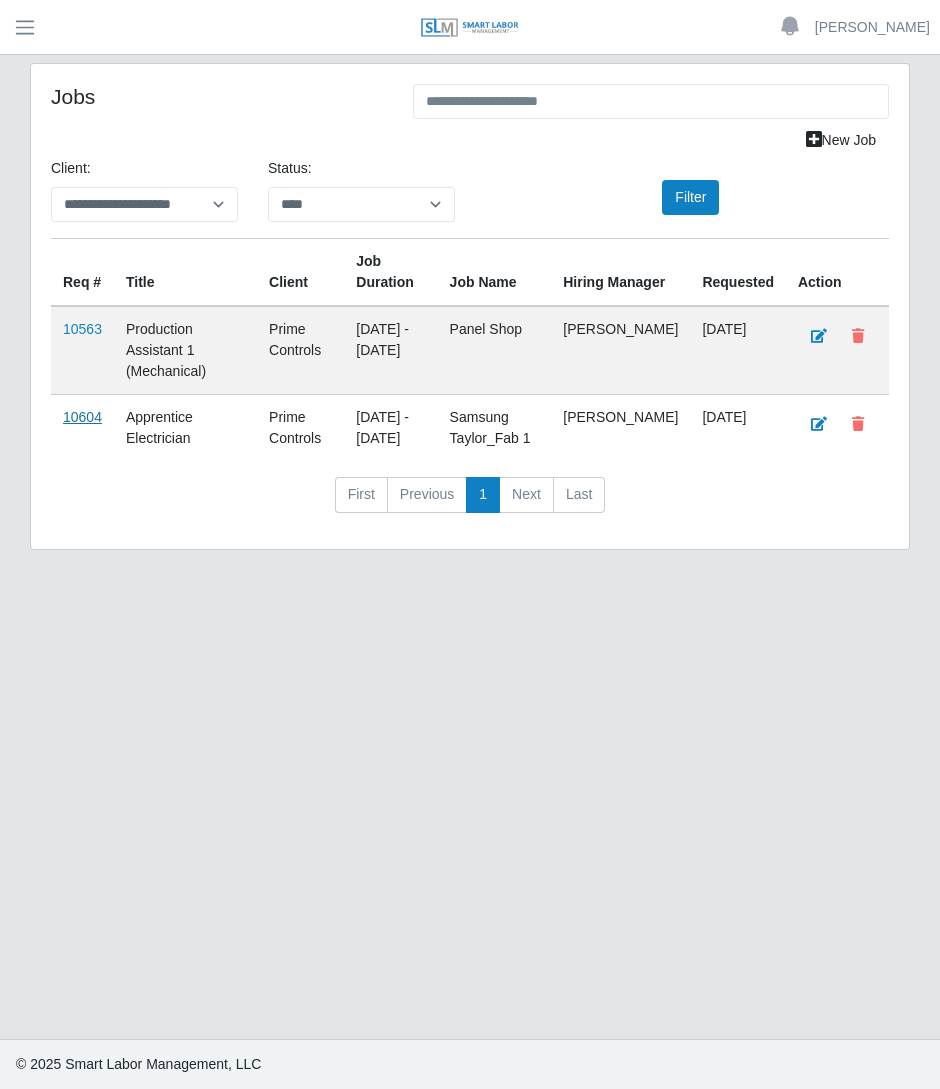 click on "10604" at bounding box center [82, 417] 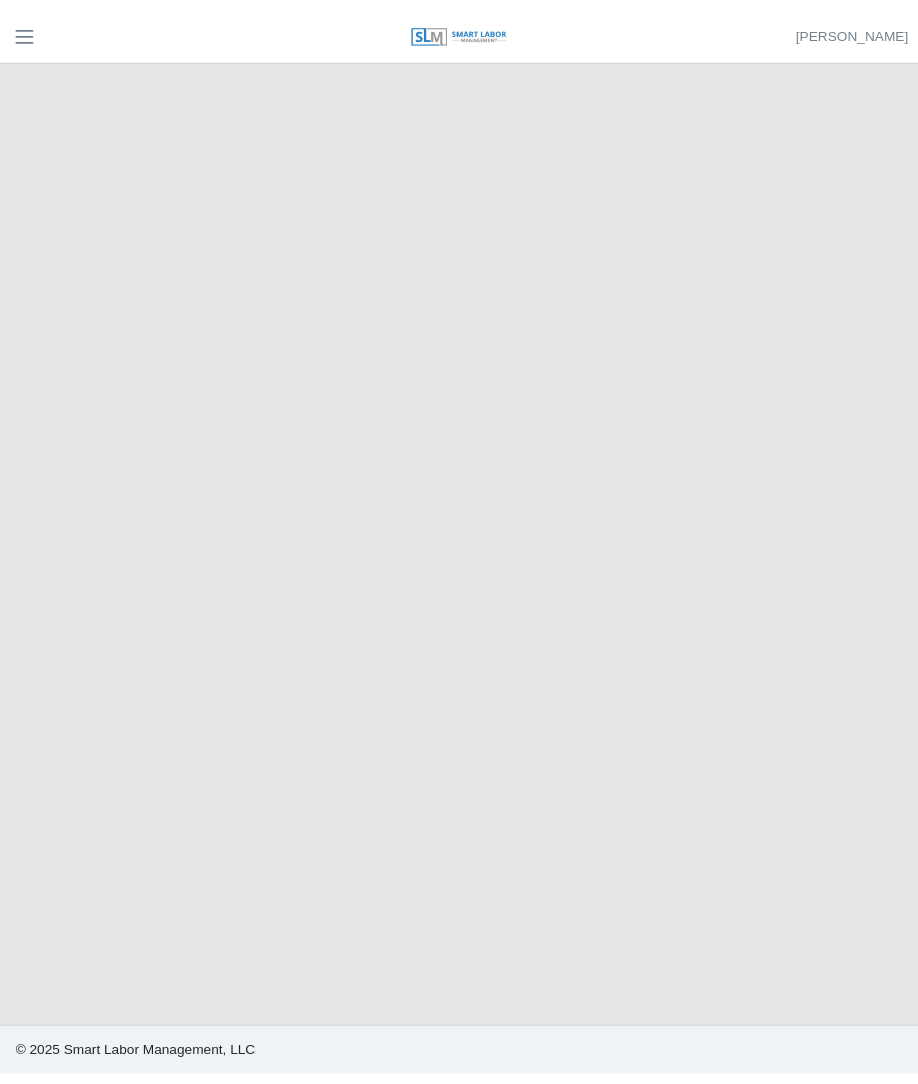 scroll, scrollTop: 0, scrollLeft: 0, axis: both 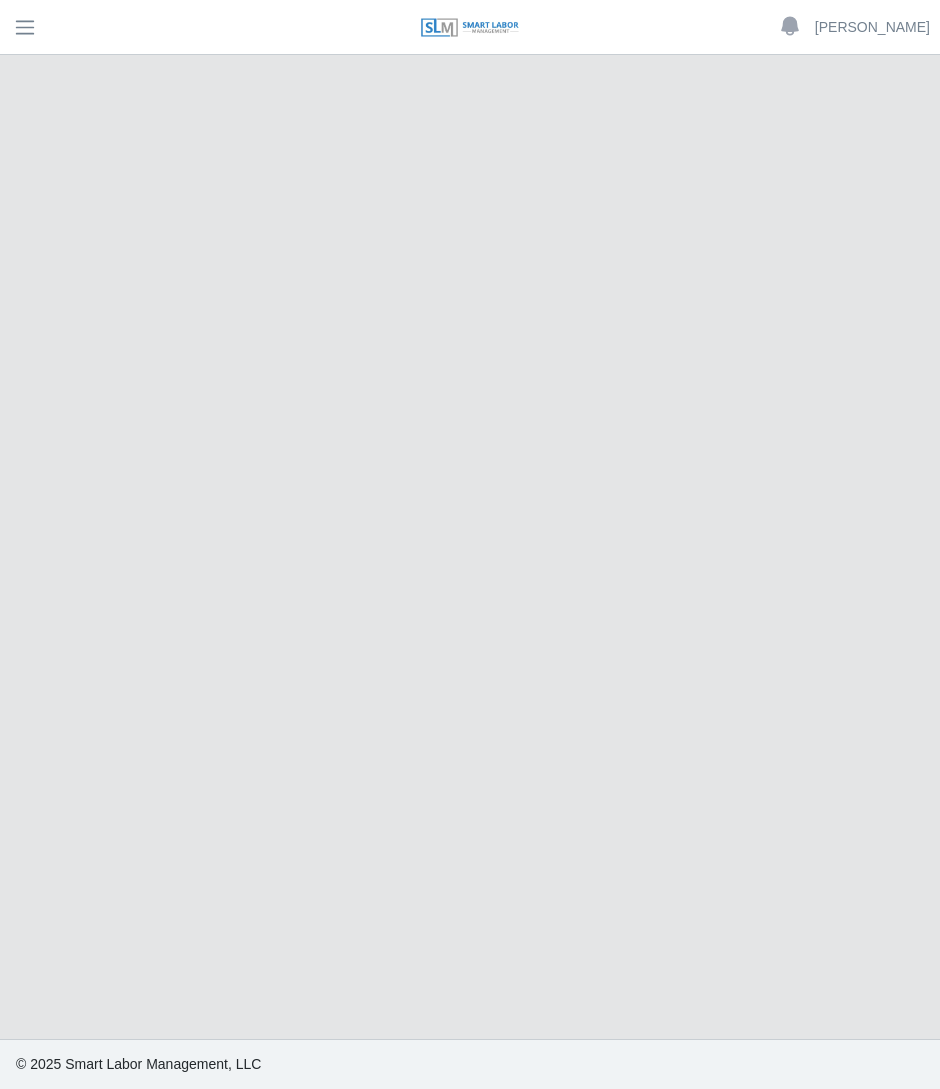 select on "****" 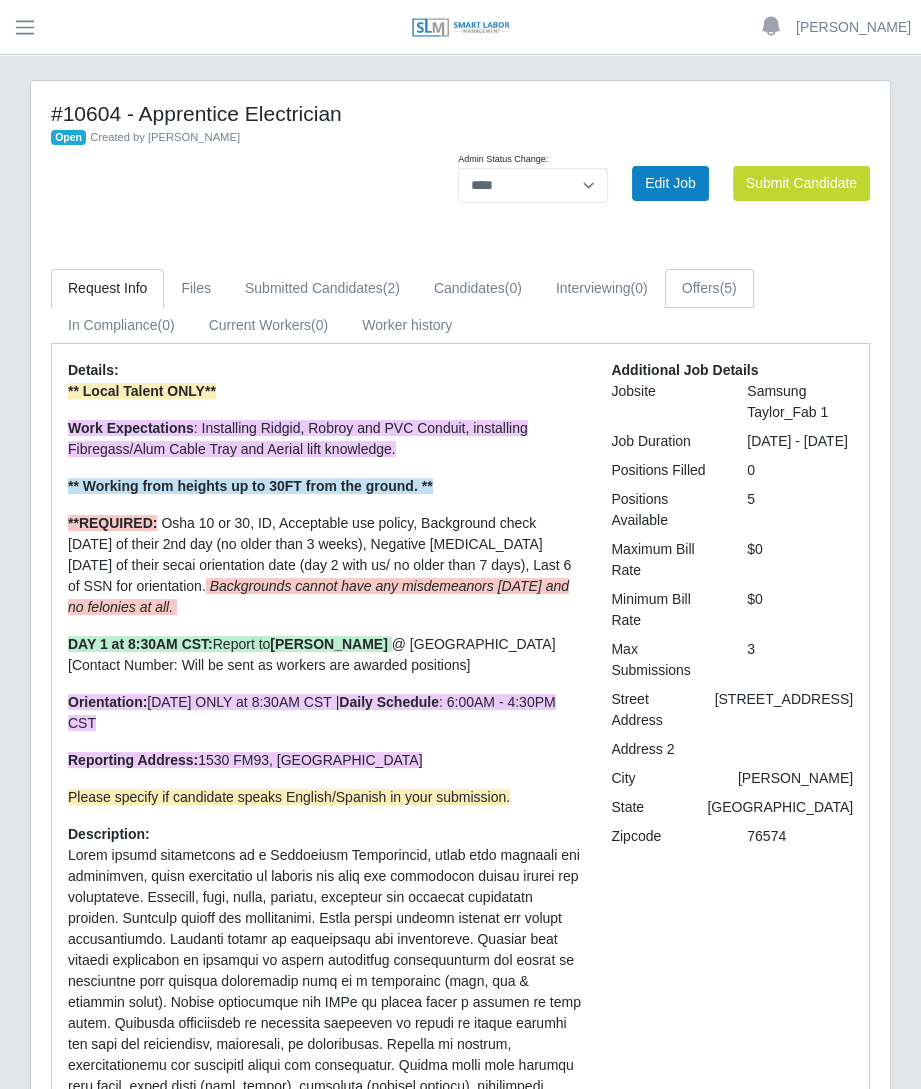 click on "Offers  (5)" at bounding box center [709, 288] 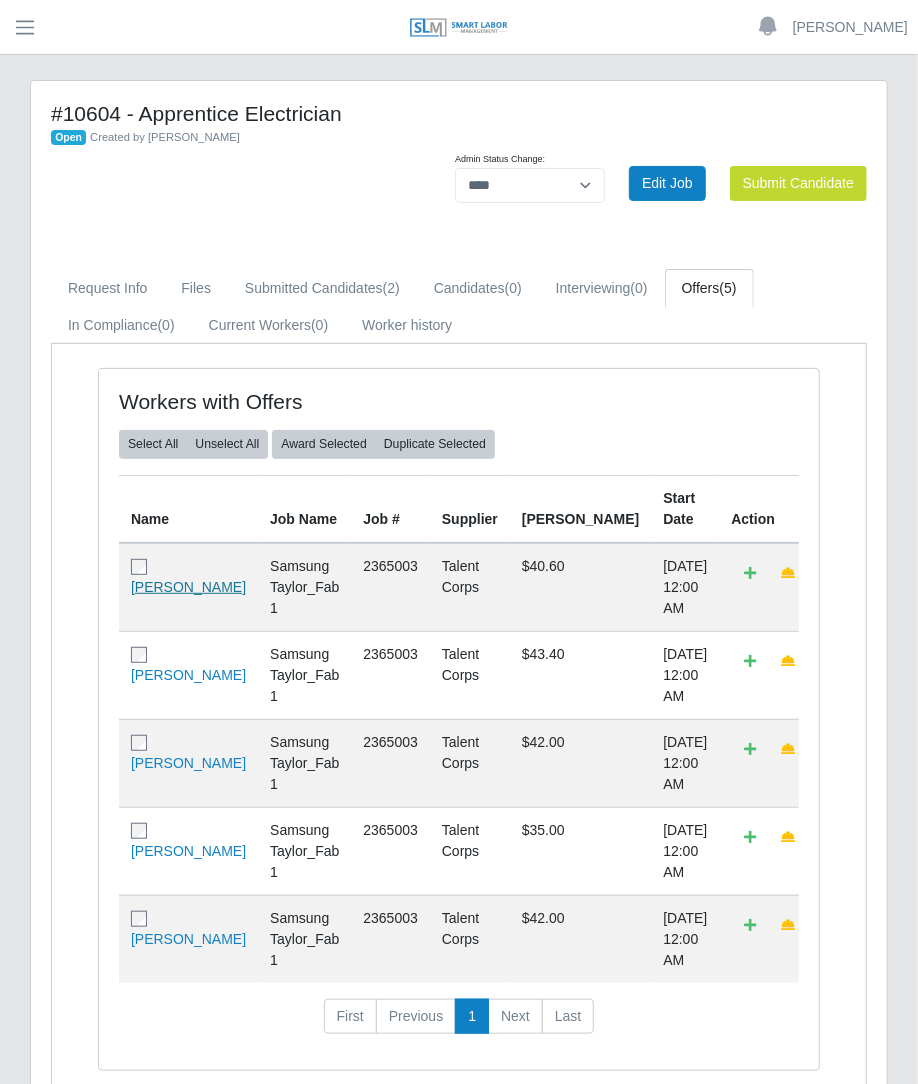 click on "Amado    Ruiz" at bounding box center (188, 587) 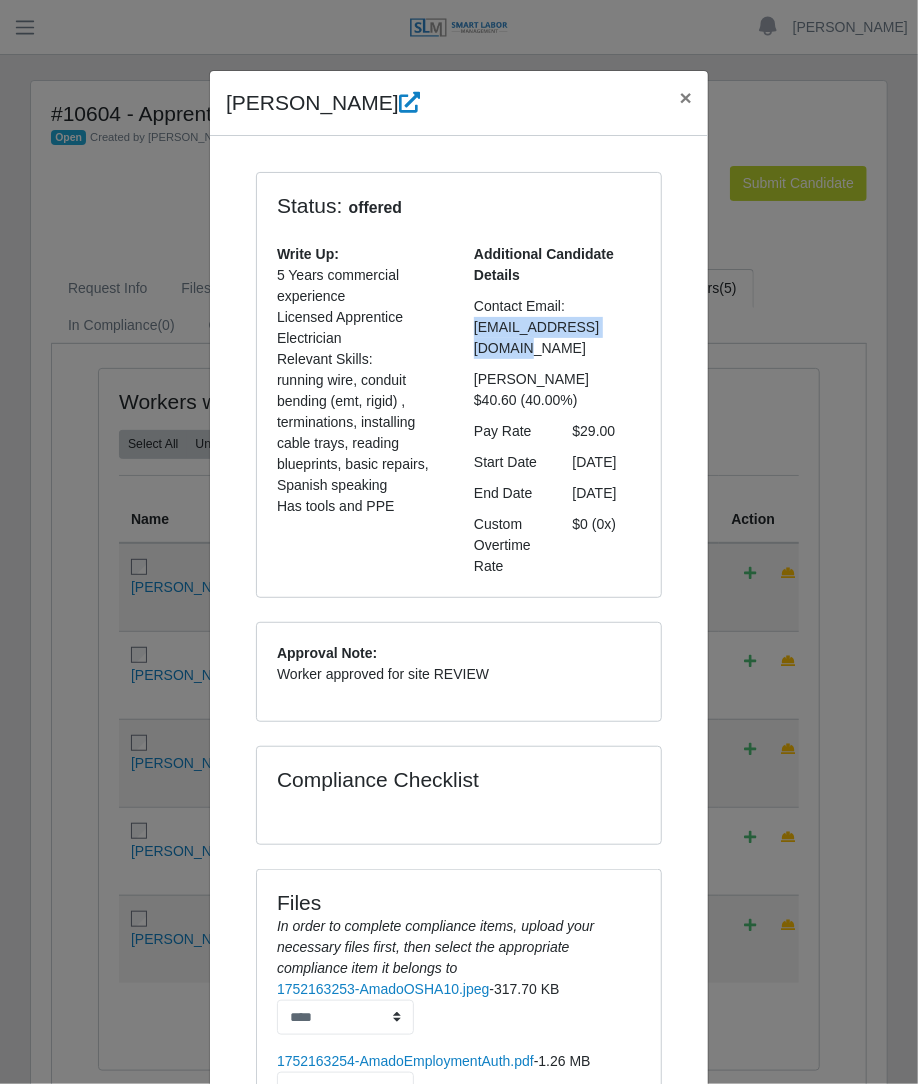 drag, startPoint x: 627, startPoint y: 333, endPoint x: 457, endPoint y: 331, distance: 170.01176 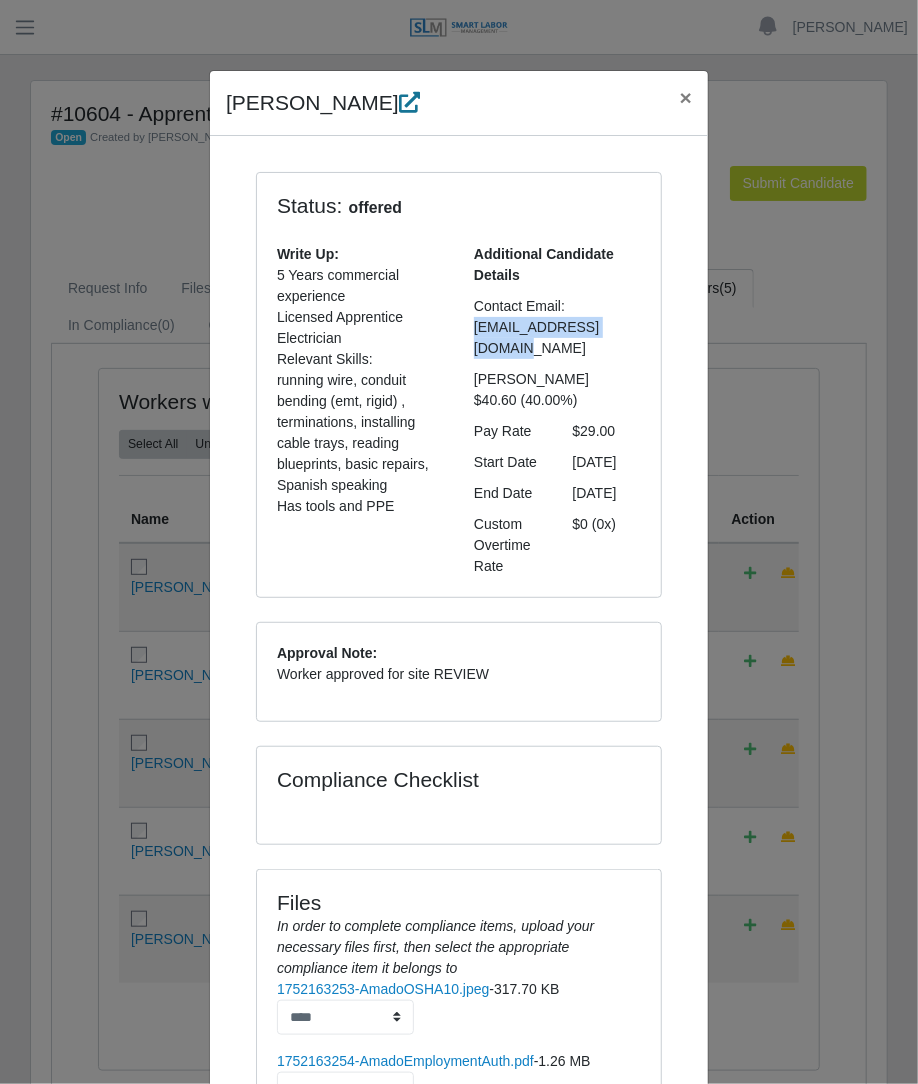 click at bounding box center [409, 102] 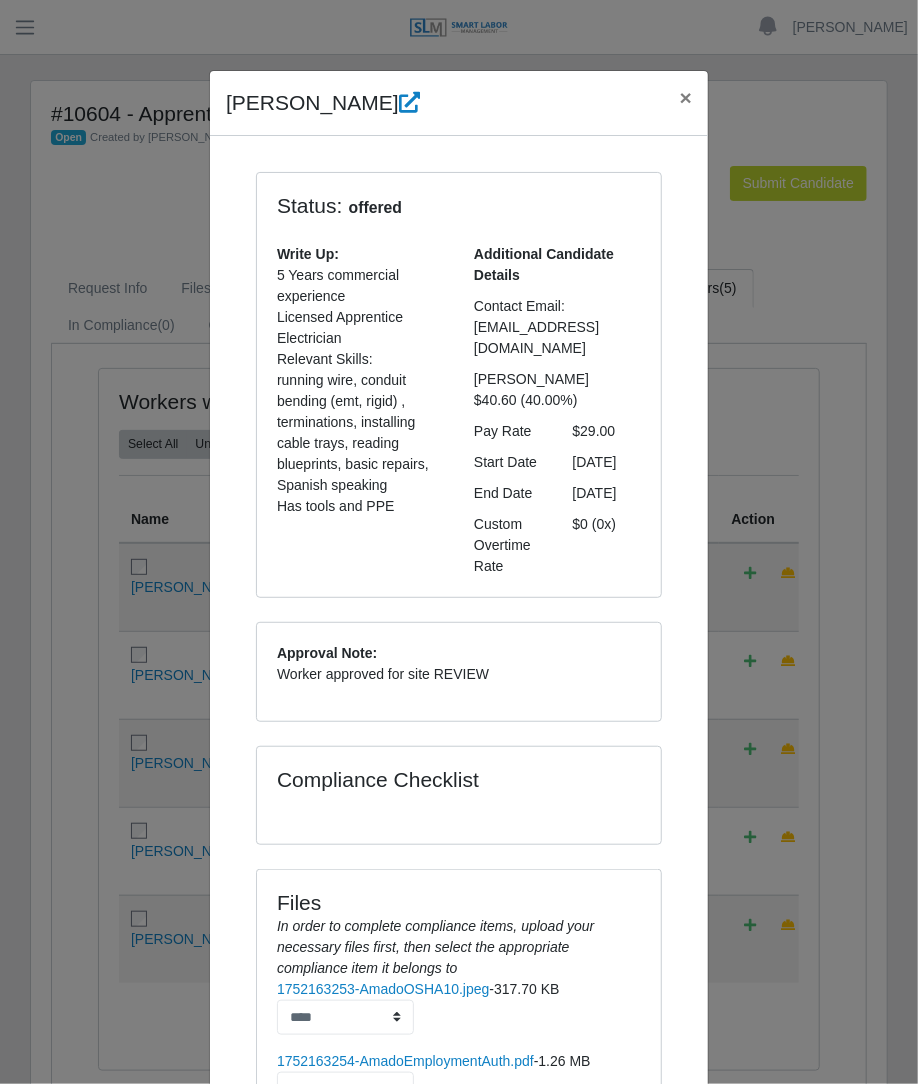 click on "Amado Ruiz    ×
Status:  offered     Write Up:
5 Years commercial experience
Licensed Apprentice Electrician
Relevant Skills:
running wire, conduit bending (emt, rigid) , terminations, installing cable trays, reading blueprints, basic repairs,
Spanish speaking
Has tools and PPE
Additional Candidate Details
Contact Email:
amadoruizc93@gmail.com
Bill Rate
$40.60 (40.00%)
Pay Rate
$29.00
Start Date
07/21/2025
End Date
12/31/2025
Custom Overtime Rate
Approval Note:                   317.70 KB" at bounding box center (459, 542) 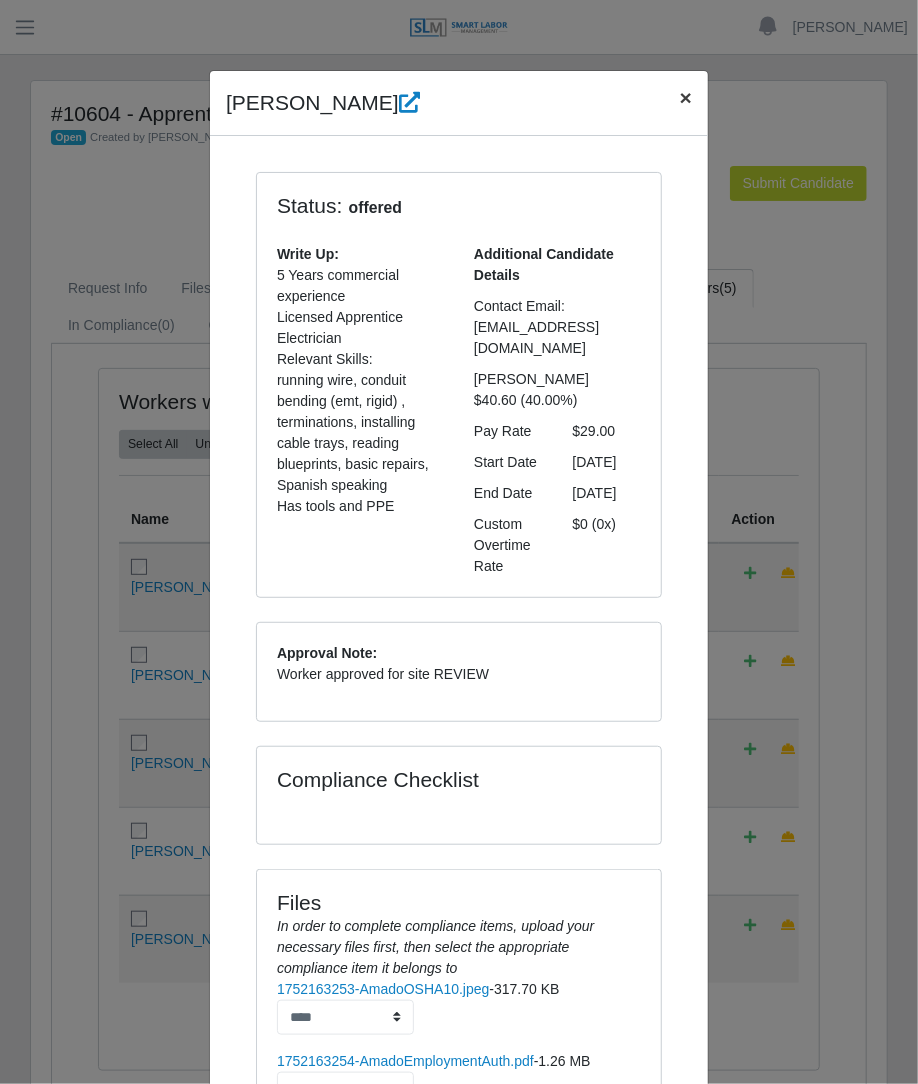 click on "×" at bounding box center (686, 97) 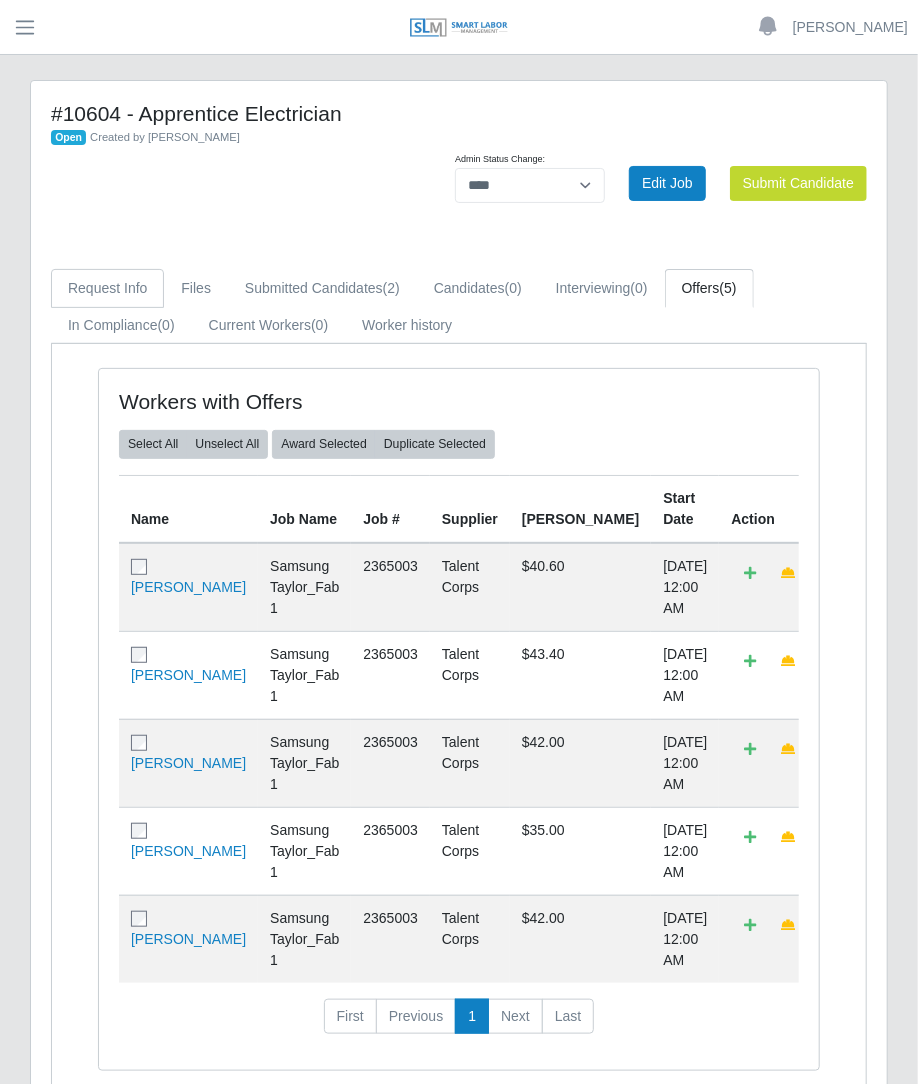 click on "Request Info" at bounding box center (107, 288) 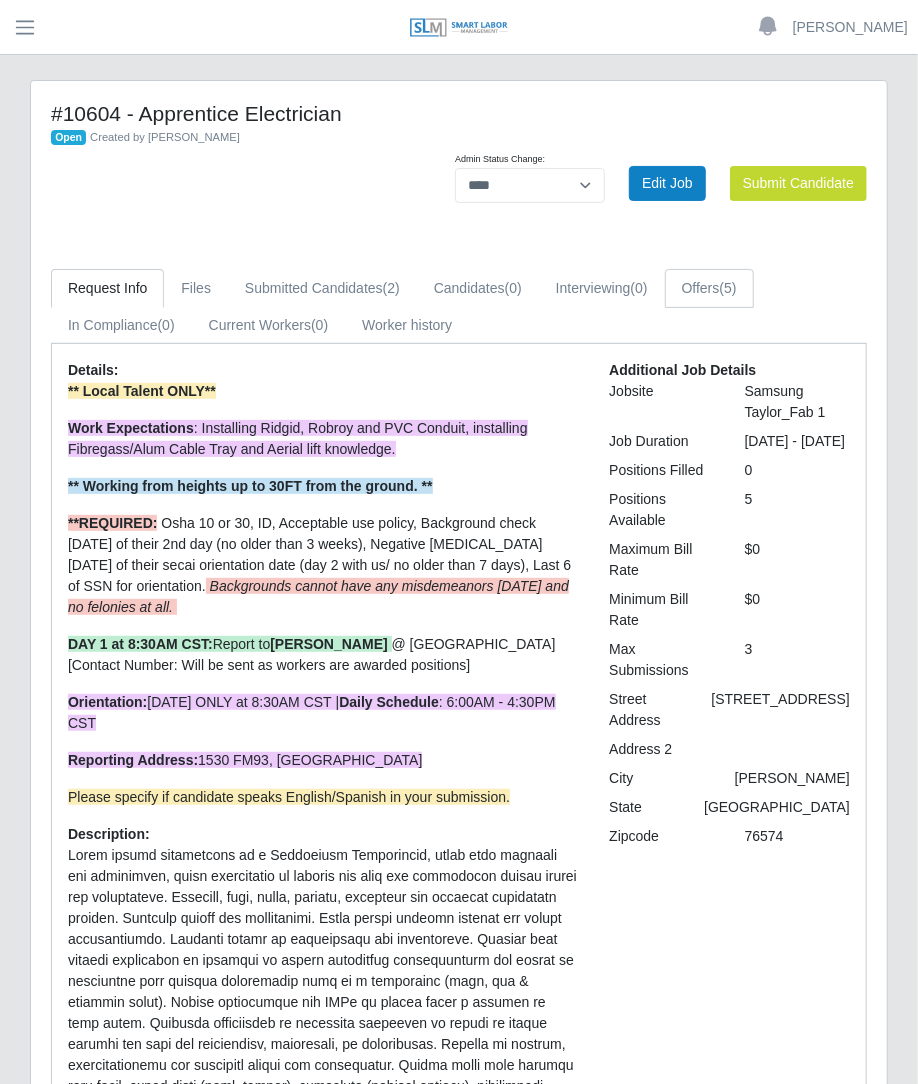 click on "Offers  (5)" at bounding box center [709, 288] 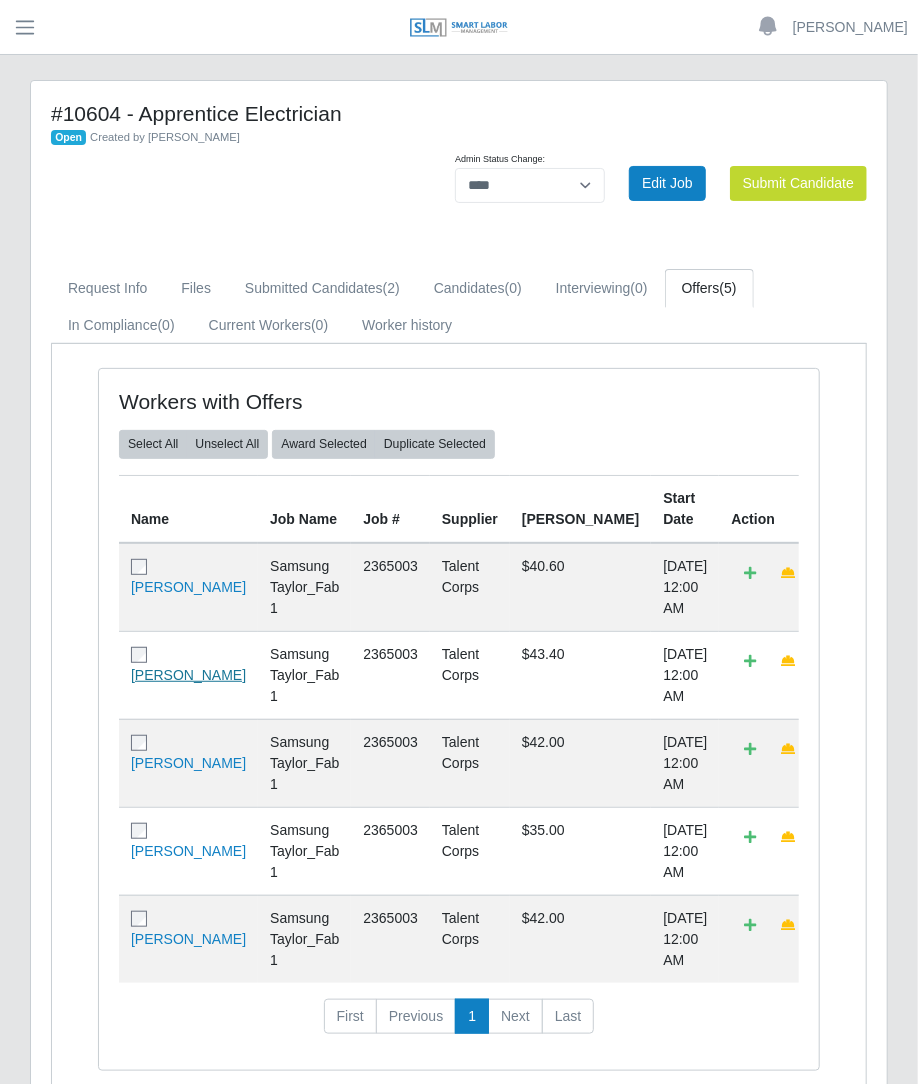 click on "Jose    Alejandro" at bounding box center (188, 675) 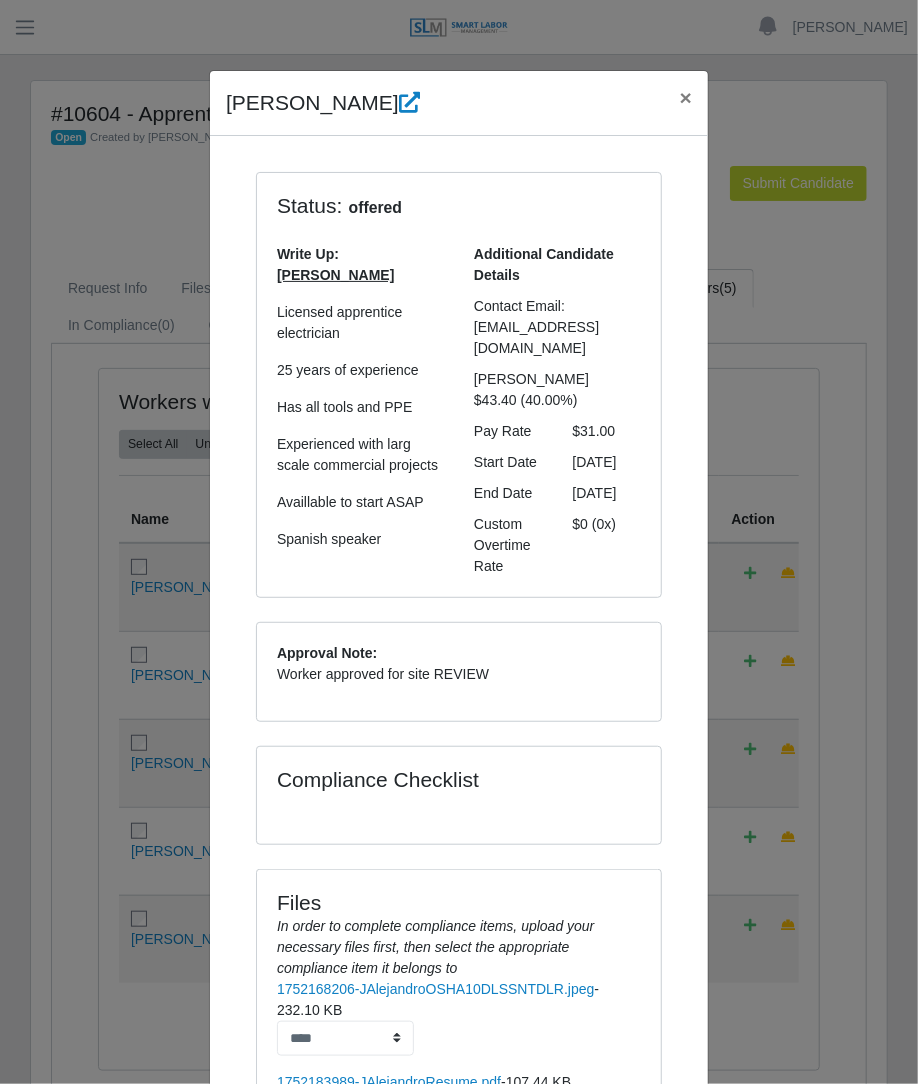 drag, startPoint x: 515, startPoint y: 350, endPoint x: 451, endPoint y: 333, distance: 66.21933 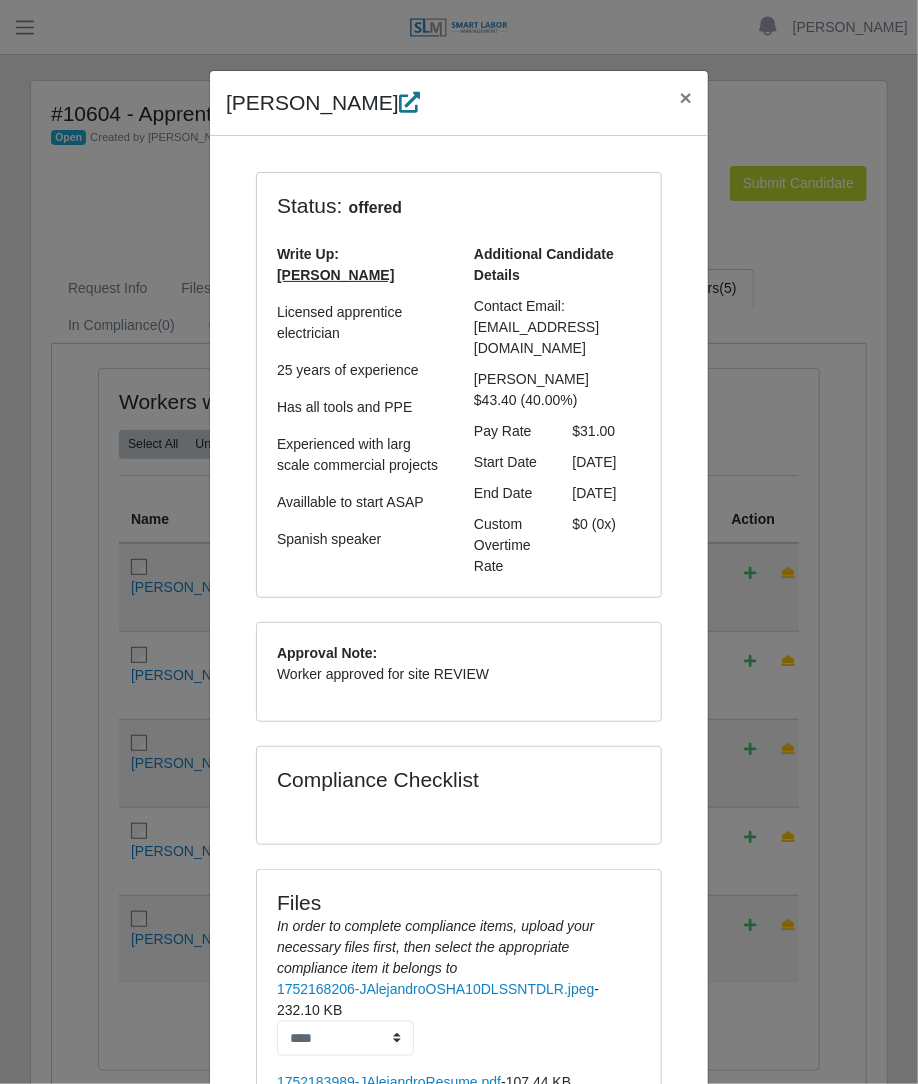 click at bounding box center [409, 102] 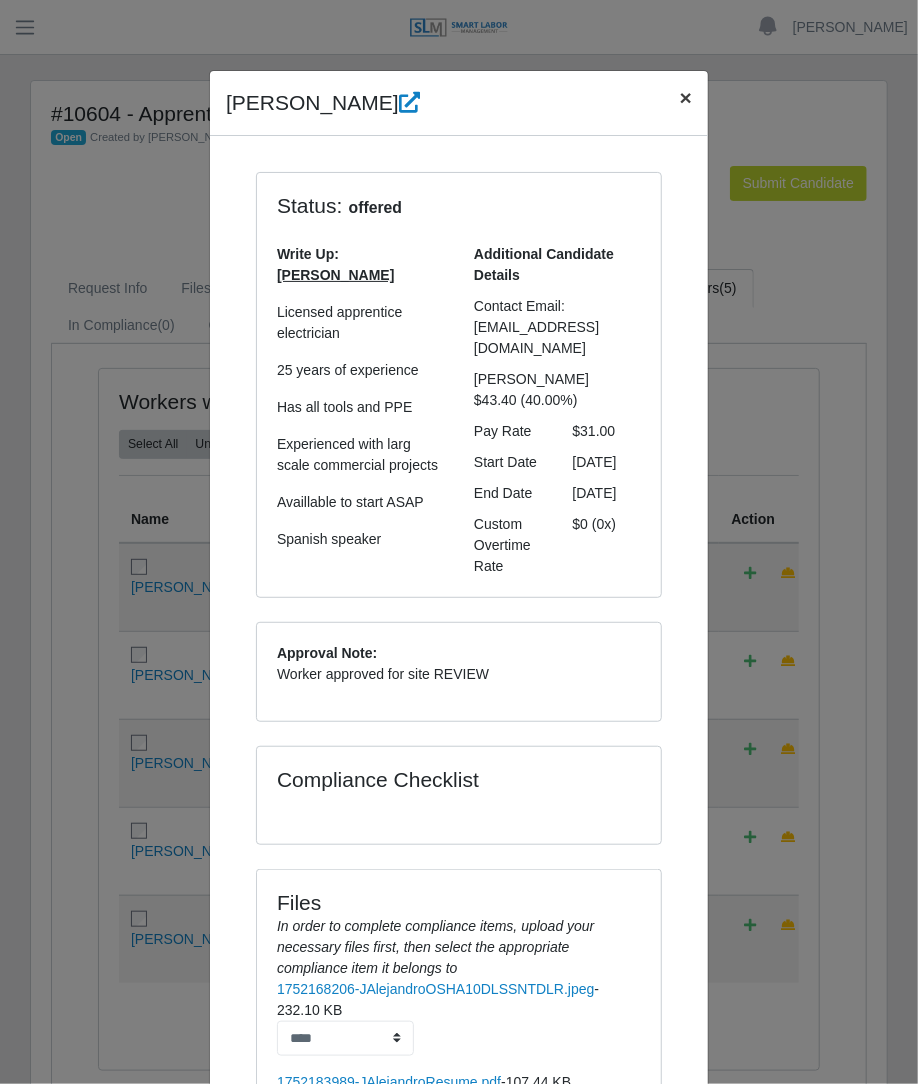 click on "×" at bounding box center [686, 97] 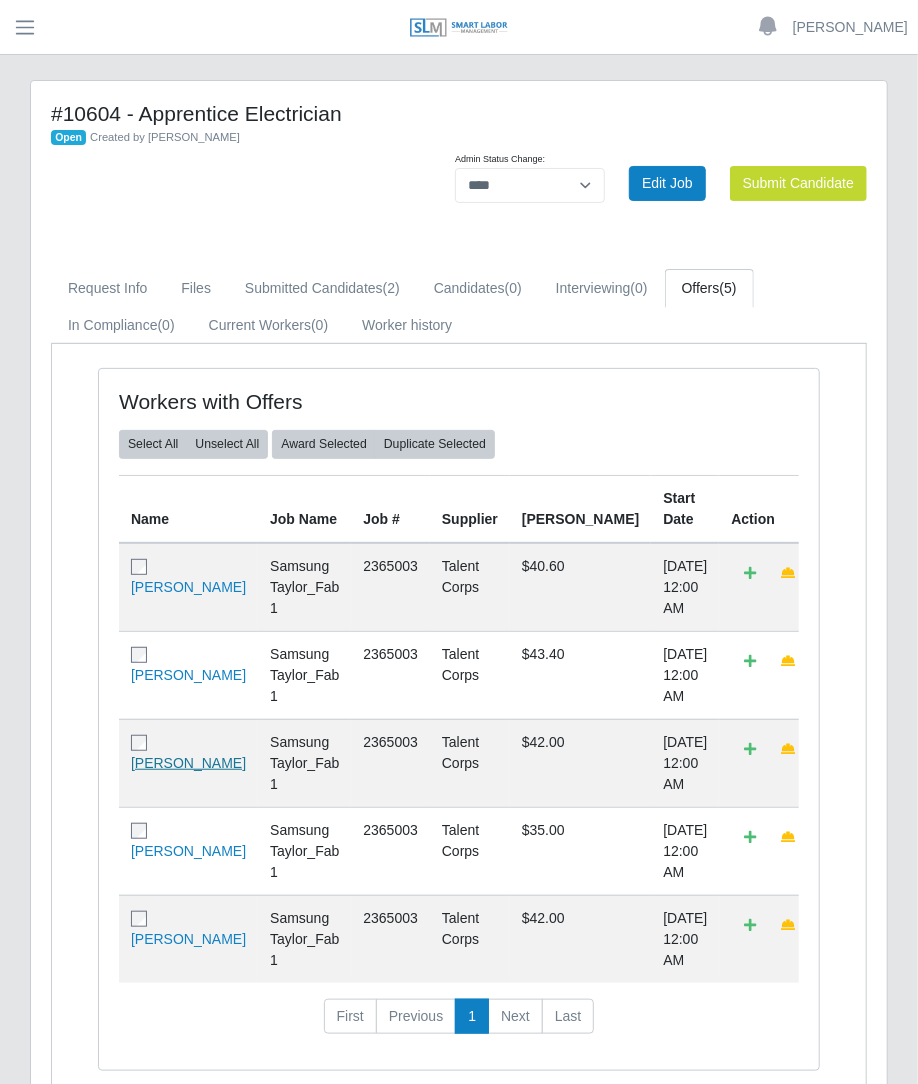 click on "Eduardo    Hernandez" at bounding box center (188, 763) 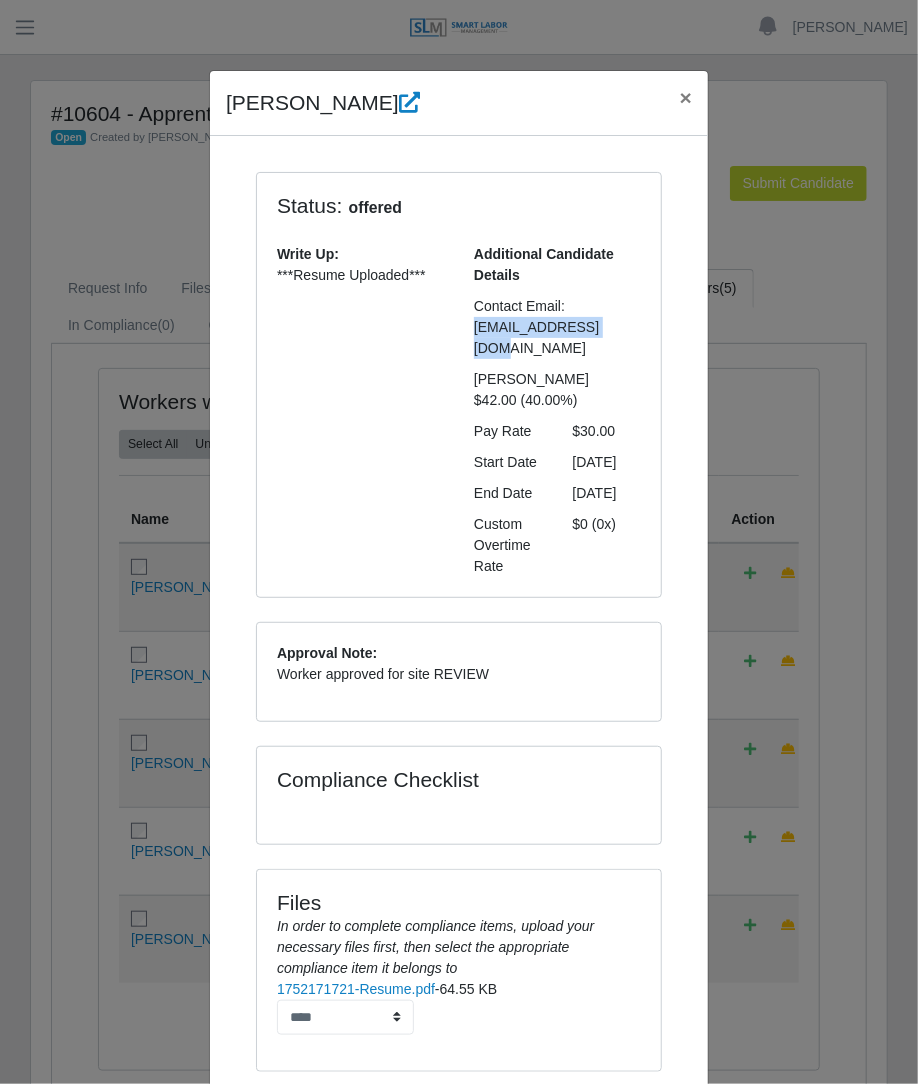 drag, startPoint x: 600, startPoint y: 329, endPoint x: 465, endPoint y: 322, distance: 135.18137 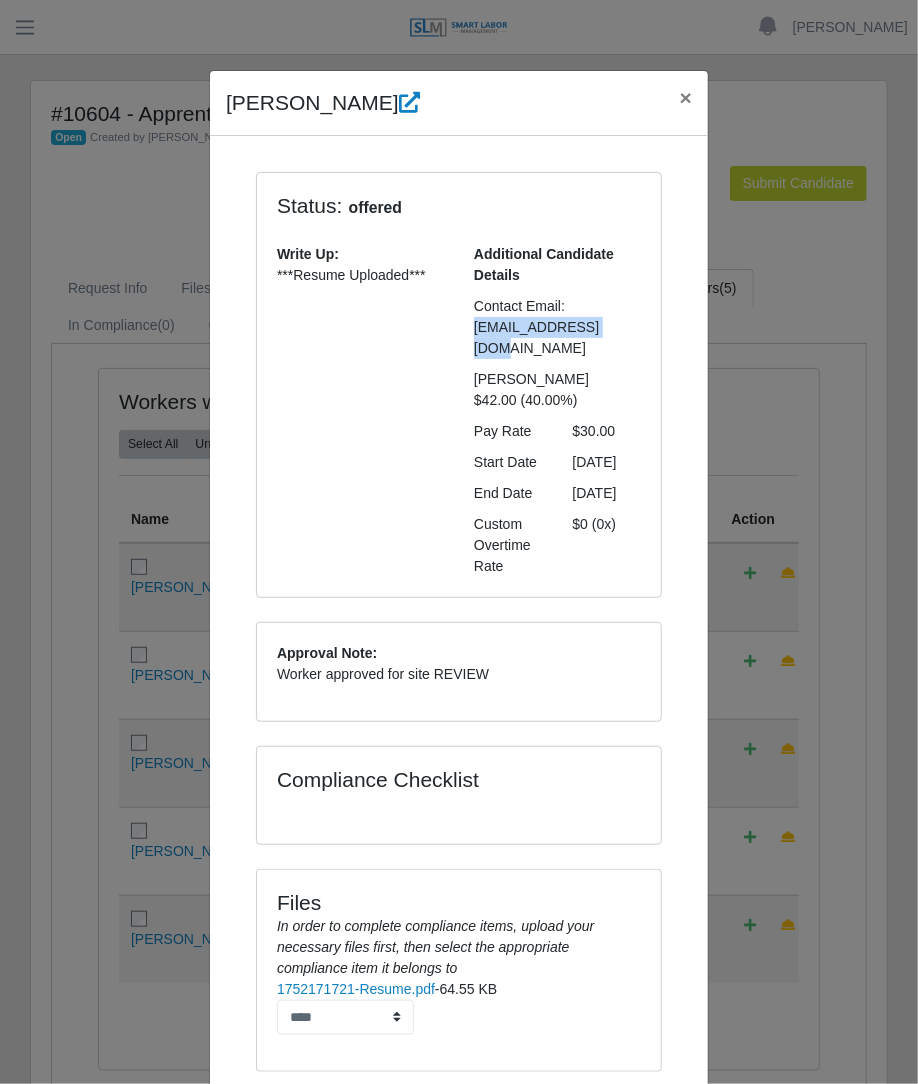 copy on "klaroe1@hotmail.com" 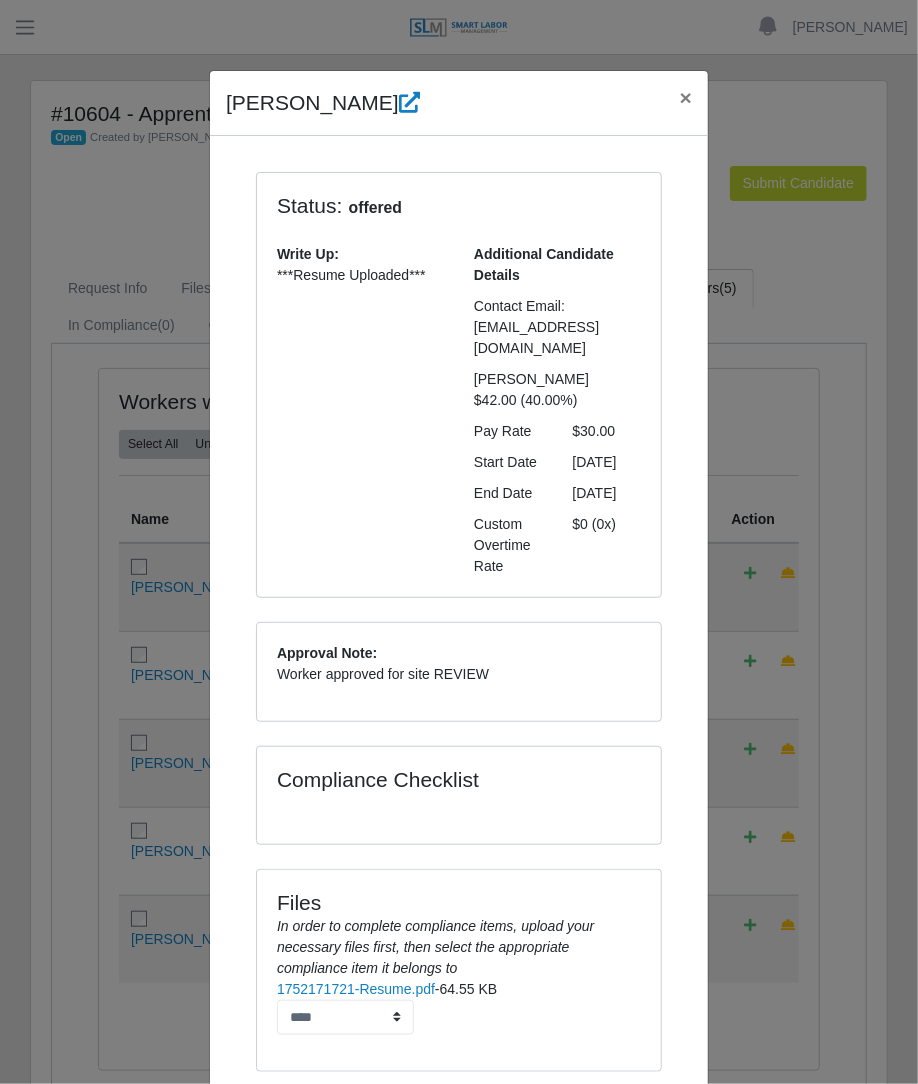 click on "Eduardo Hernandez" 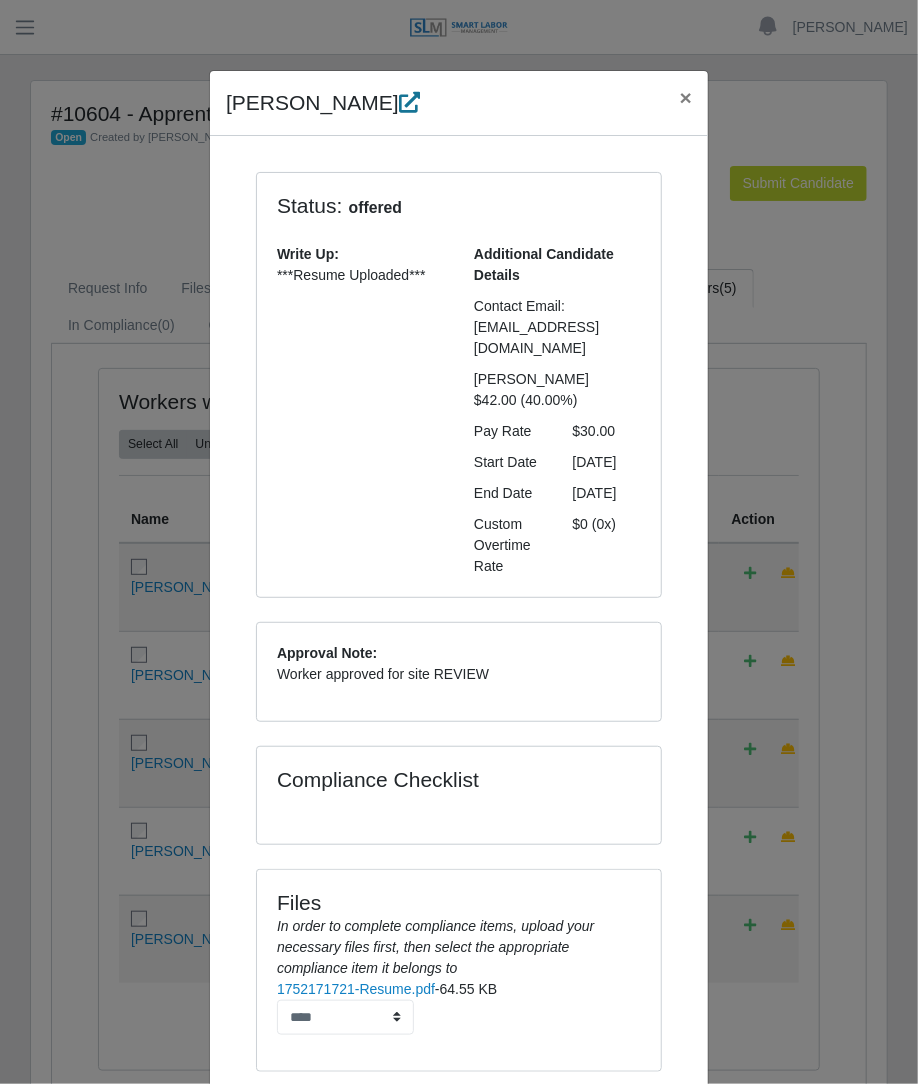click at bounding box center [409, 102] 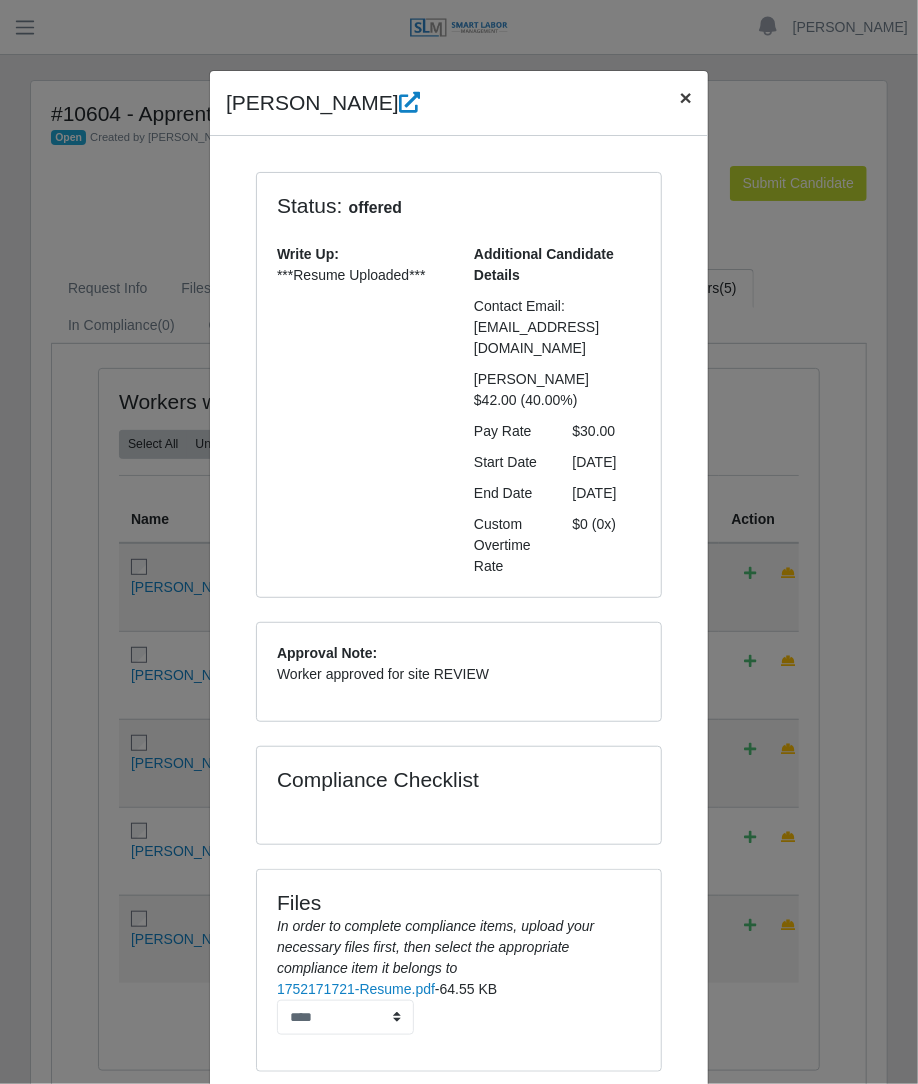 click on "×" at bounding box center (686, 97) 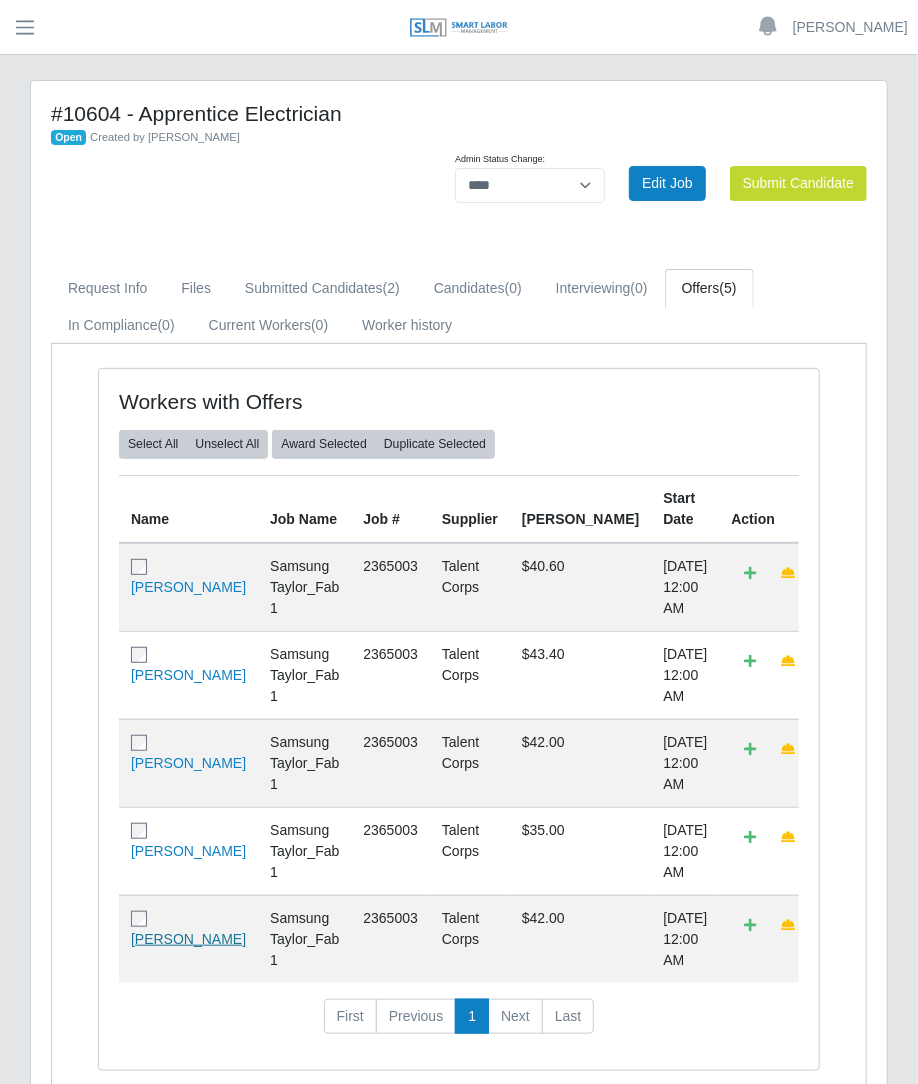 click on "Alejandro    Mercado" at bounding box center (188, 939) 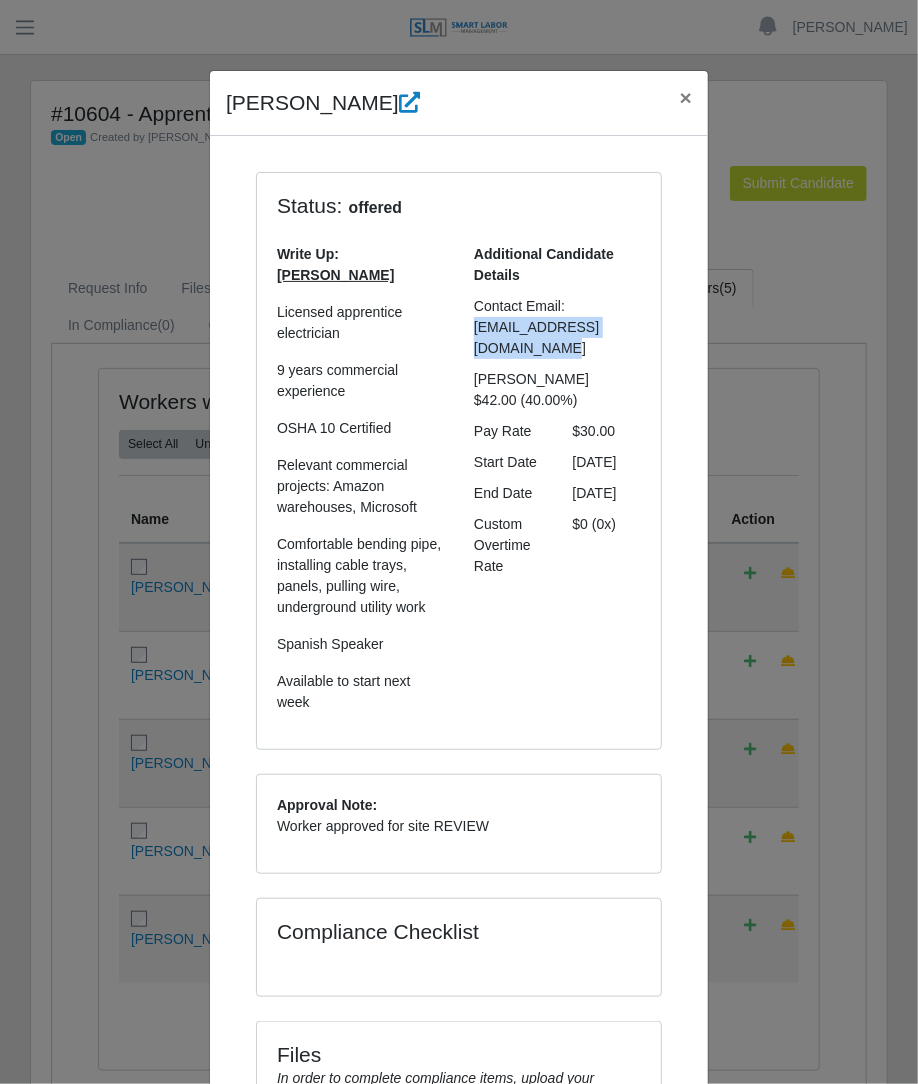 drag, startPoint x: 506, startPoint y: 345, endPoint x: 465, endPoint y: 332, distance: 43.011627 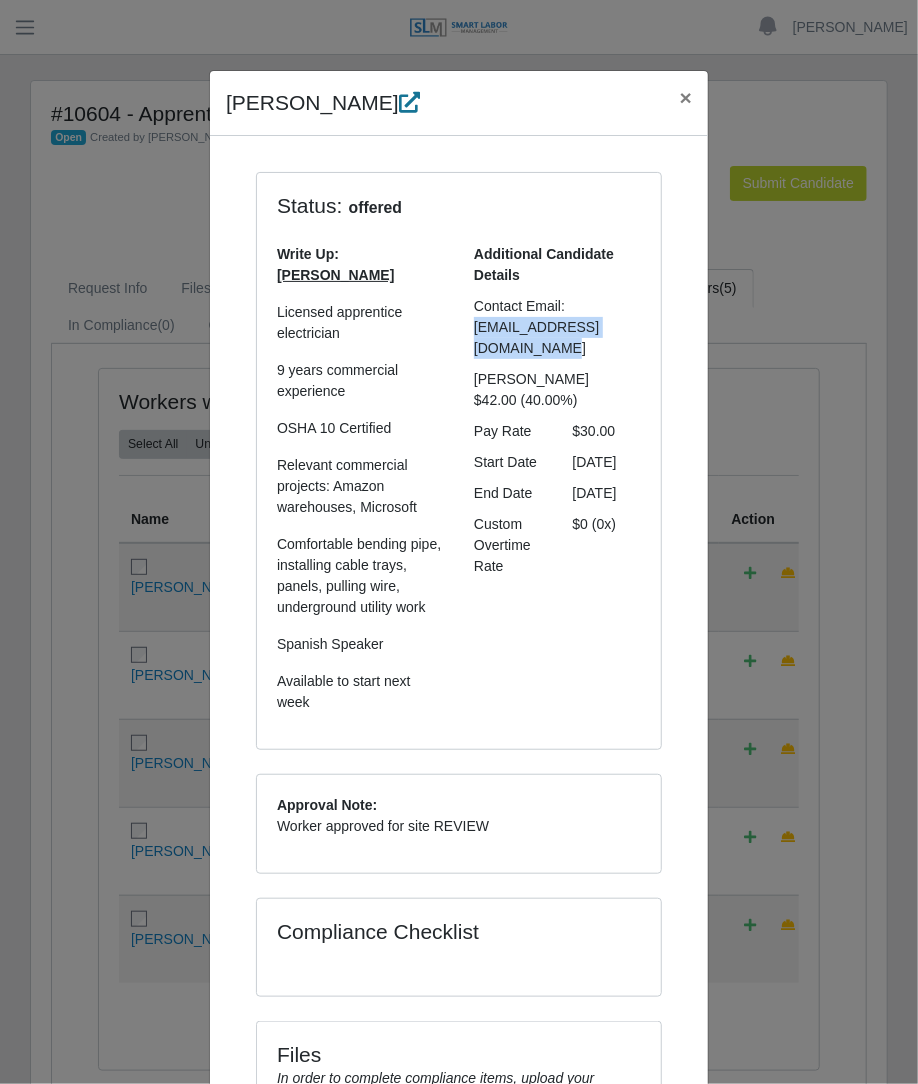 click at bounding box center (409, 102) 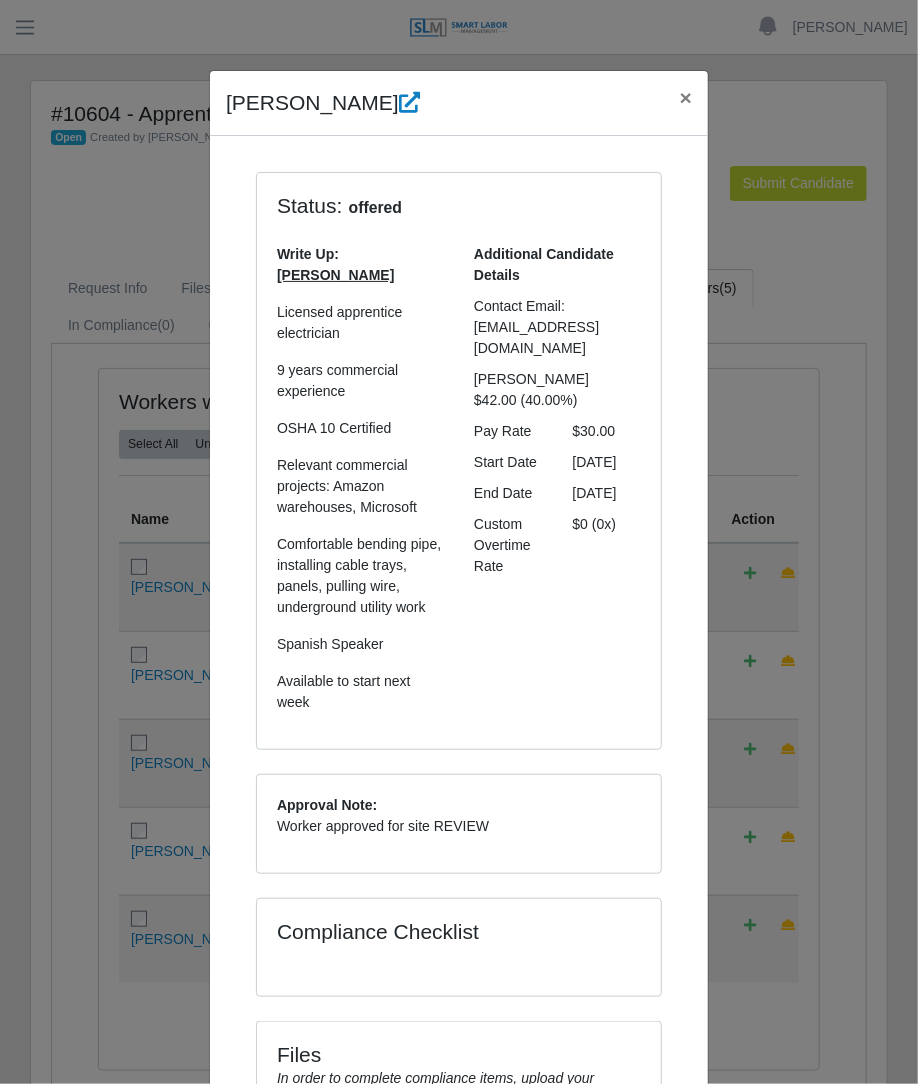click on "Alejandro Mercado    ×
Status:  offered     Write Up:     Alejandro Mercado
Licensed apprentice electrician
9 years commercial experience
OSHA 10 Certified
Relevant commercial projects: Amazon warehouses, Microsoft
Comfortable bending pipe, installing cable trays, panels, pulling wire, underground utility work
Spanish Speaker
Available to start next week       Additional Candidate Details
Contact Email:
mercadoalejandro7@gmail.com
Bill Rate
$42.00 (40.00%)
Pay Rate
$30.00
Start Date
07/21/2025
End Date
12/31/2025
$0 (0x)" at bounding box center [459, 542] 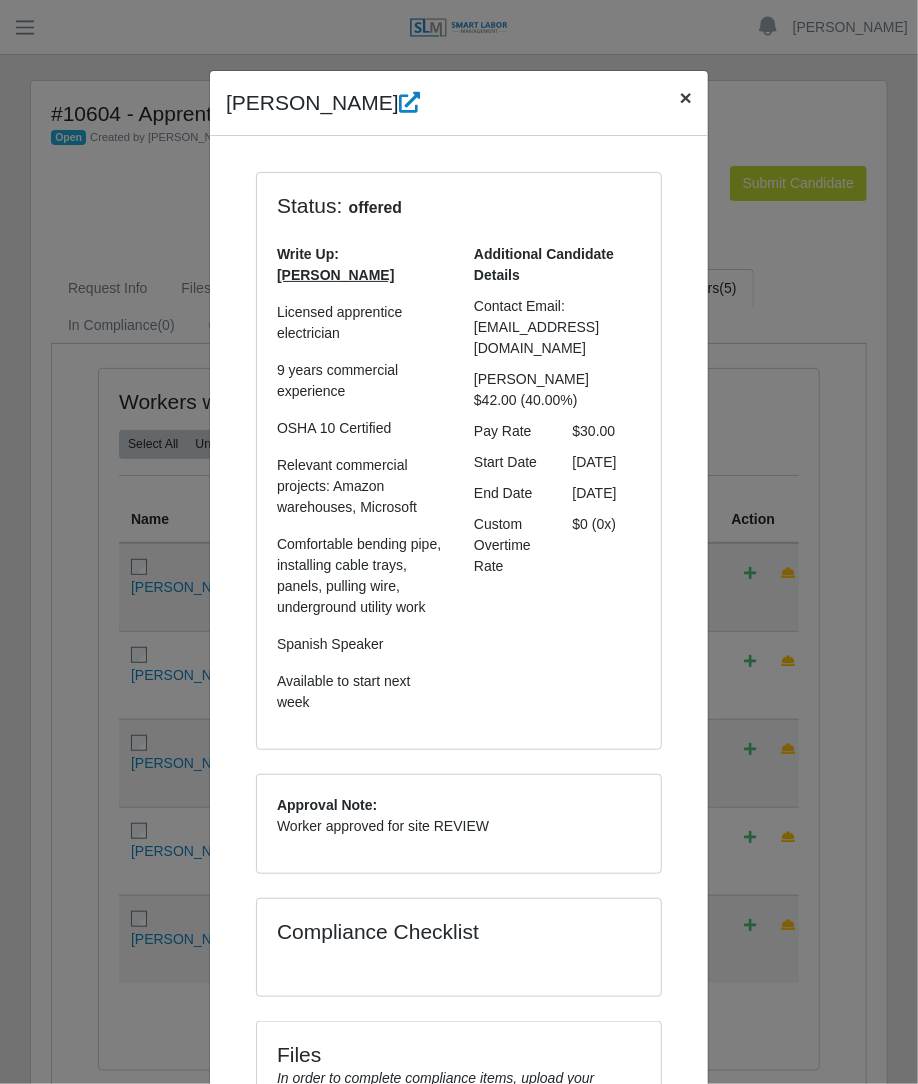 click on "×" at bounding box center [686, 97] 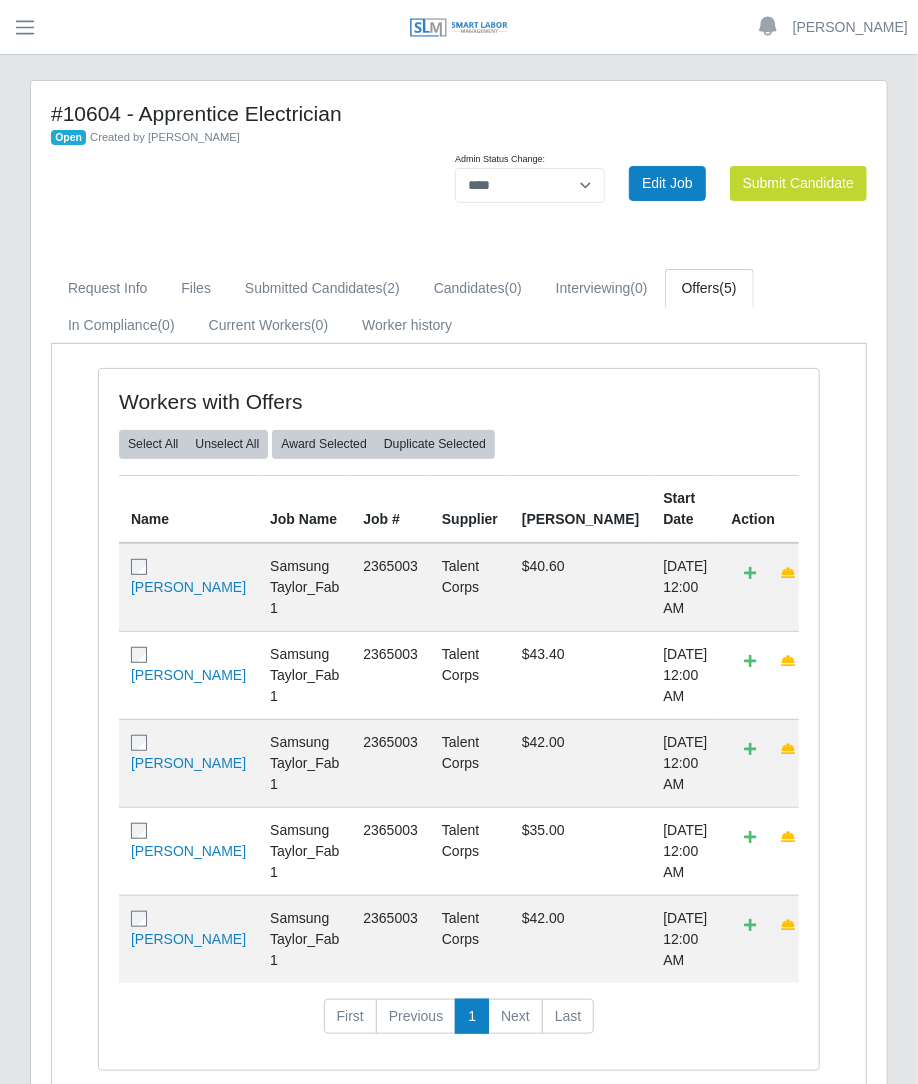 click on "[PERSON_NAME]" at bounding box center [188, 851] 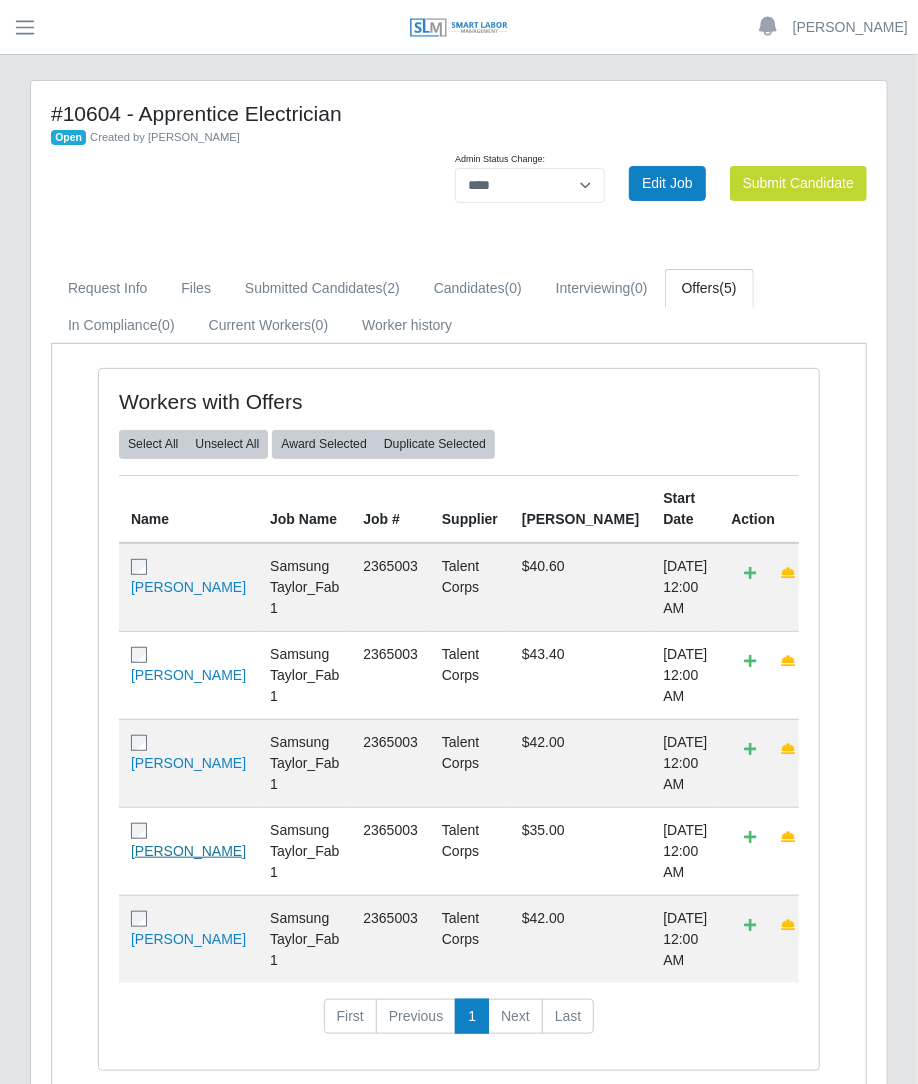 click on "[PERSON_NAME]" at bounding box center [188, 851] 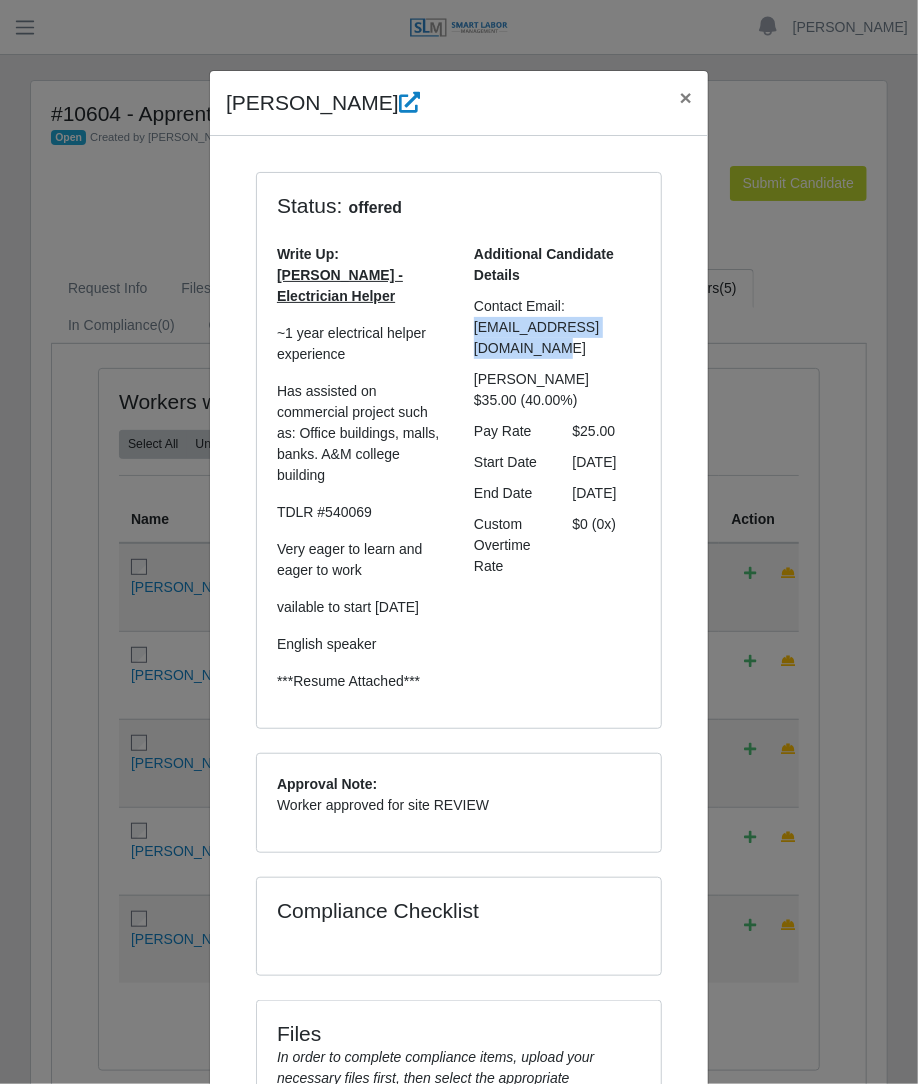 drag, startPoint x: 491, startPoint y: 347, endPoint x: 464, endPoint y: 326, distance: 34.20526 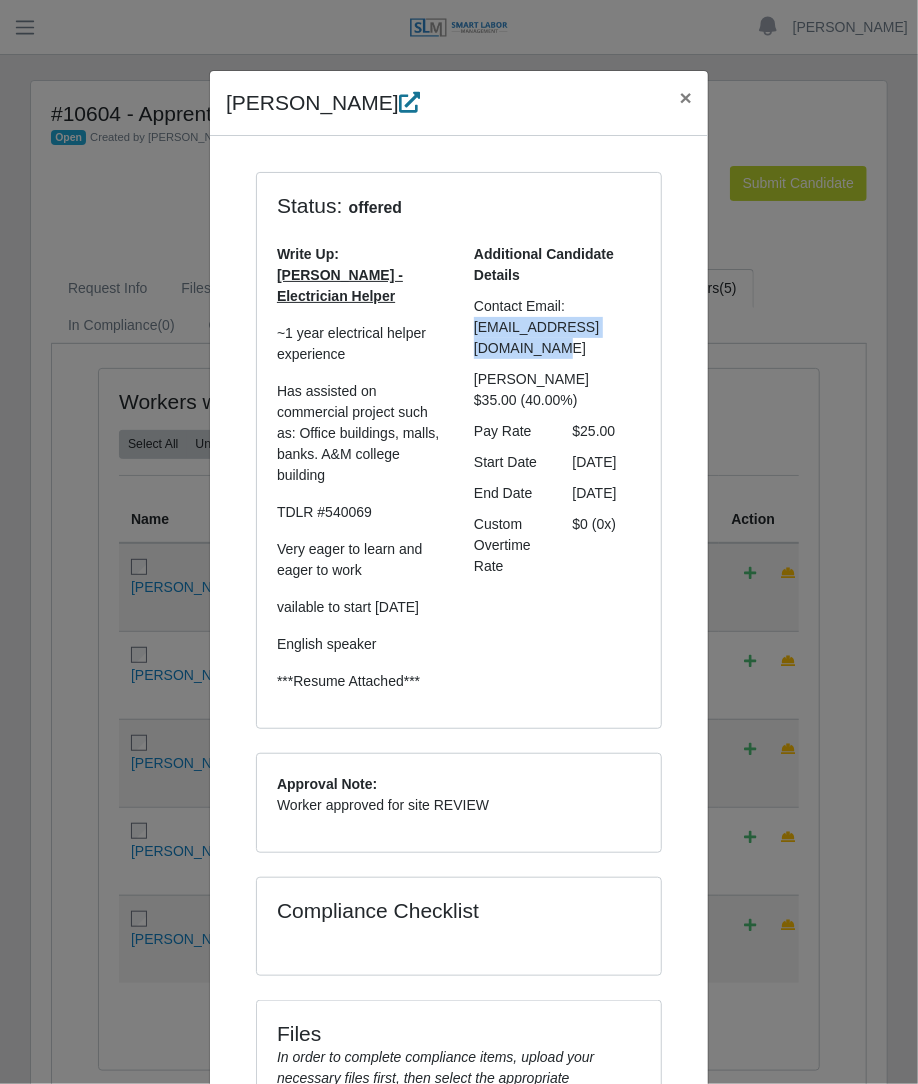 click at bounding box center (409, 102) 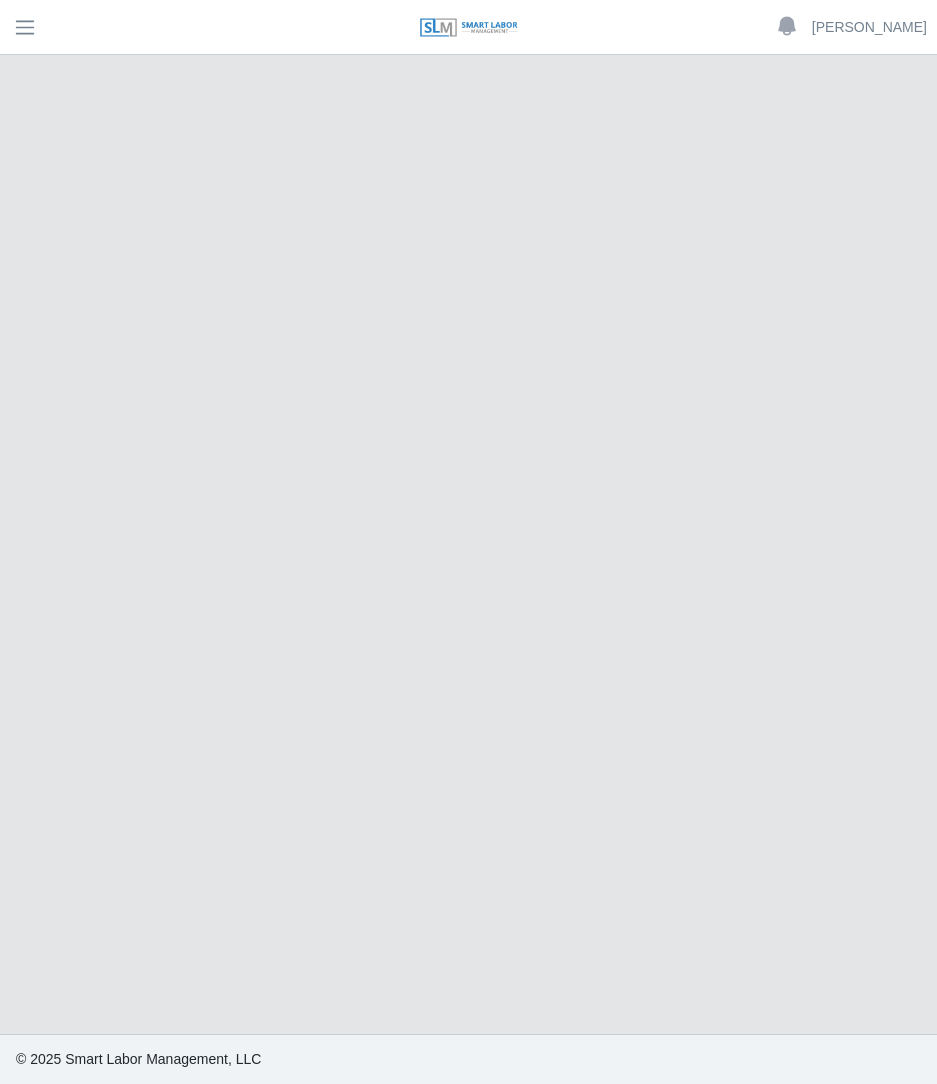 scroll, scrollTop: 0, scrollLeft: 0, axis: both 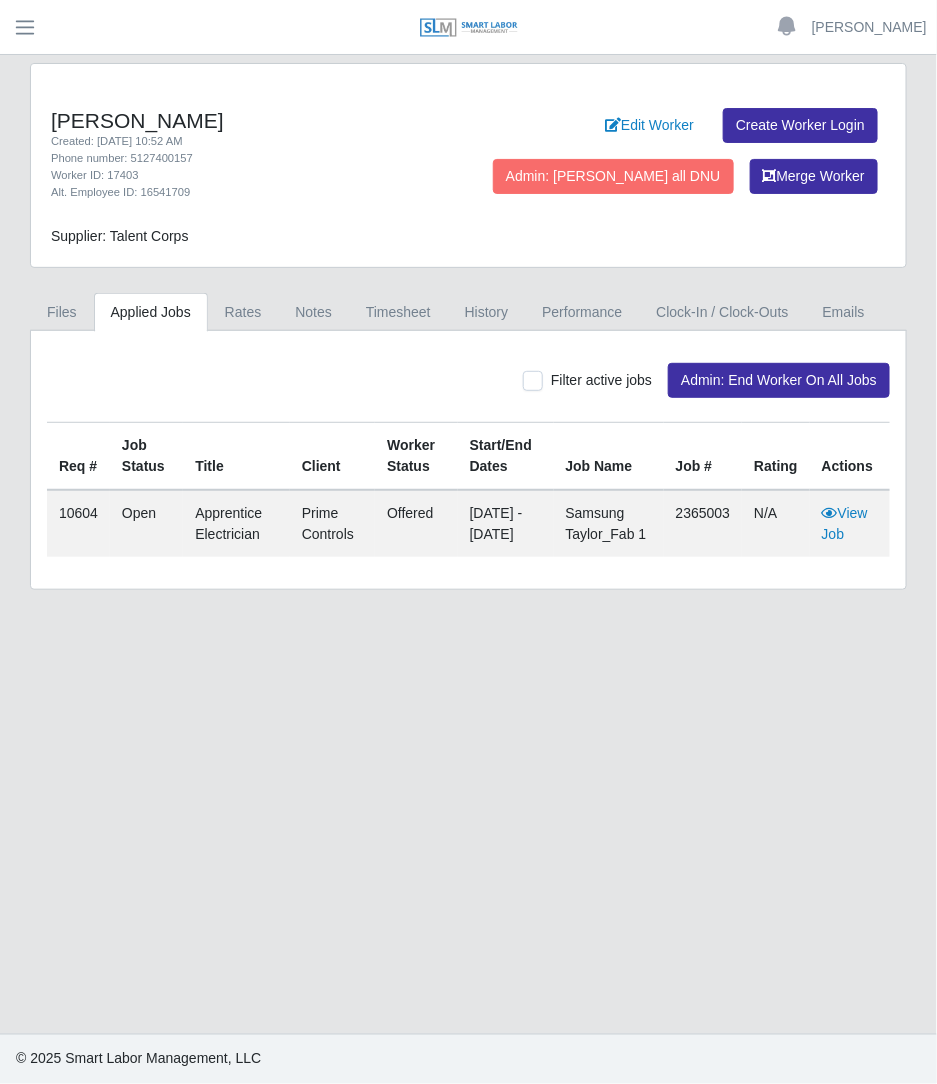 drag, startPoint x: 190, startPoint y: 159, endPoint x: 128, endPoint y: 161, distance: 62.03225 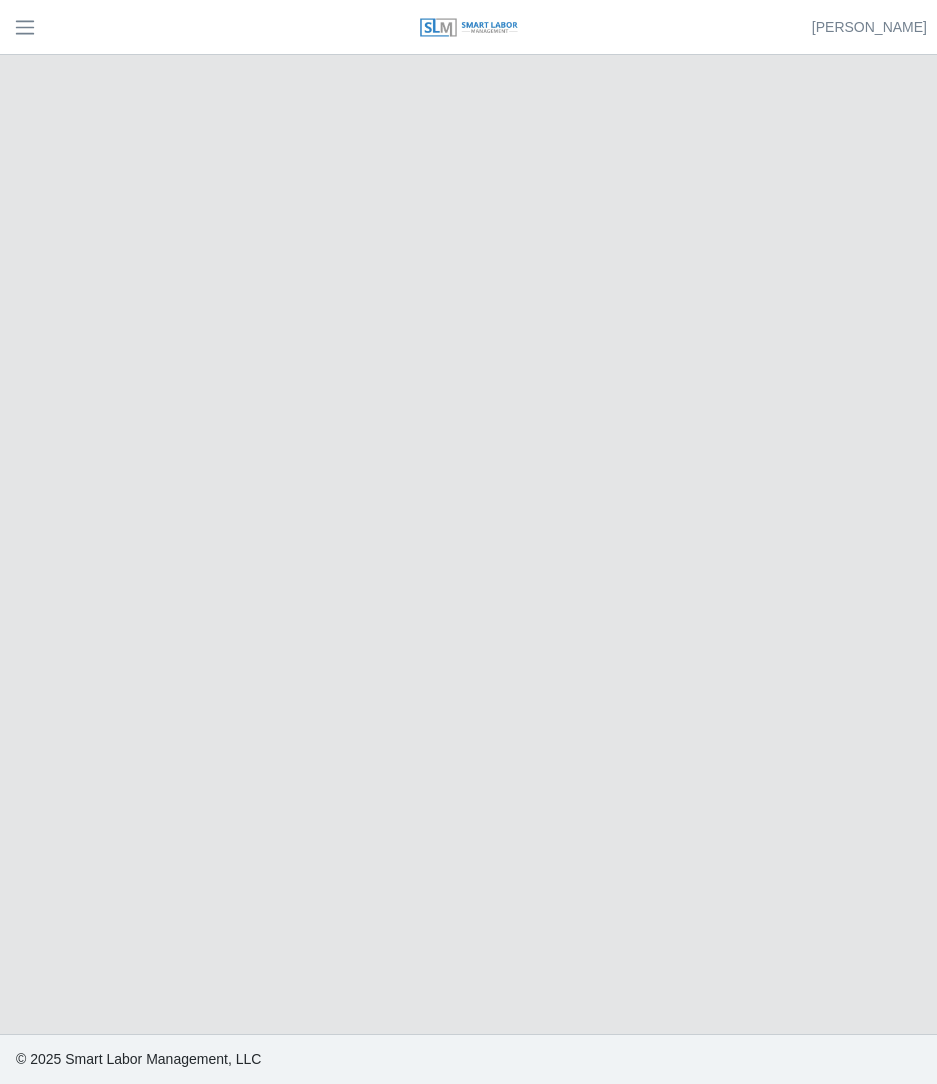 scroll, scrollTop: 0, scrollLeft: 0, axis: both 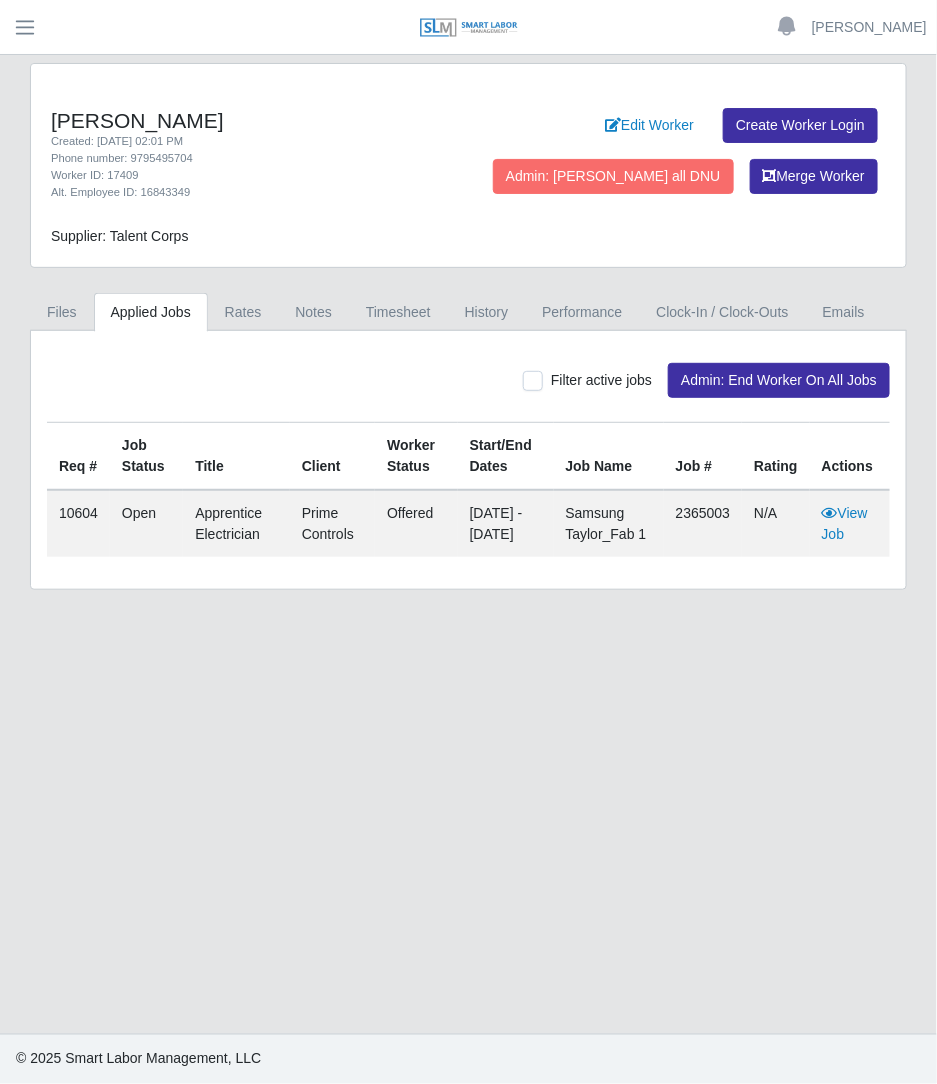 type 